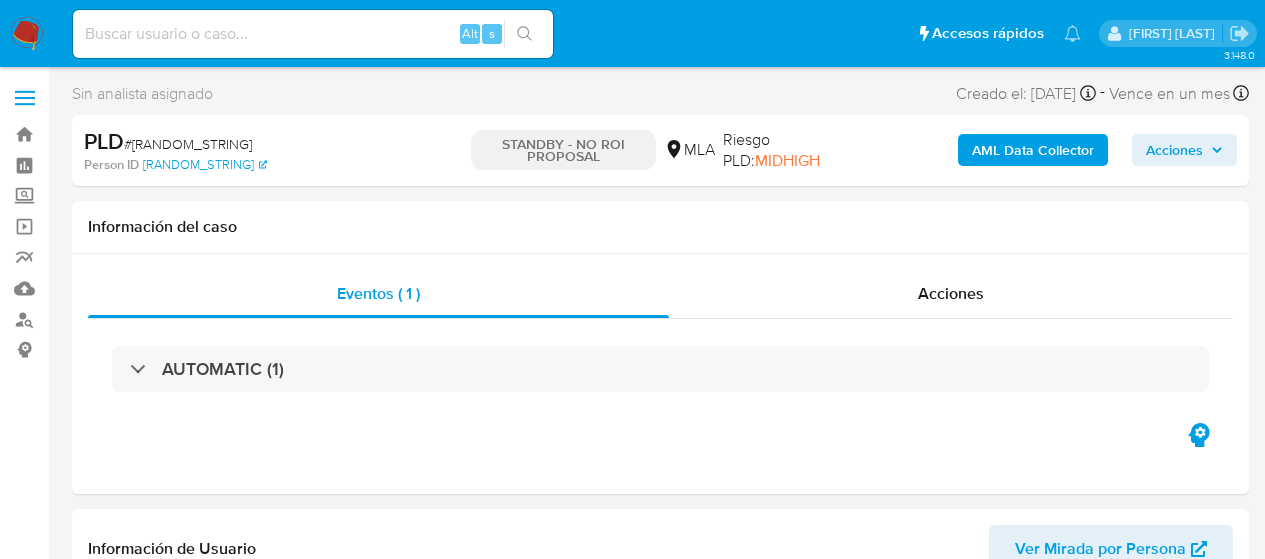 select on "10" 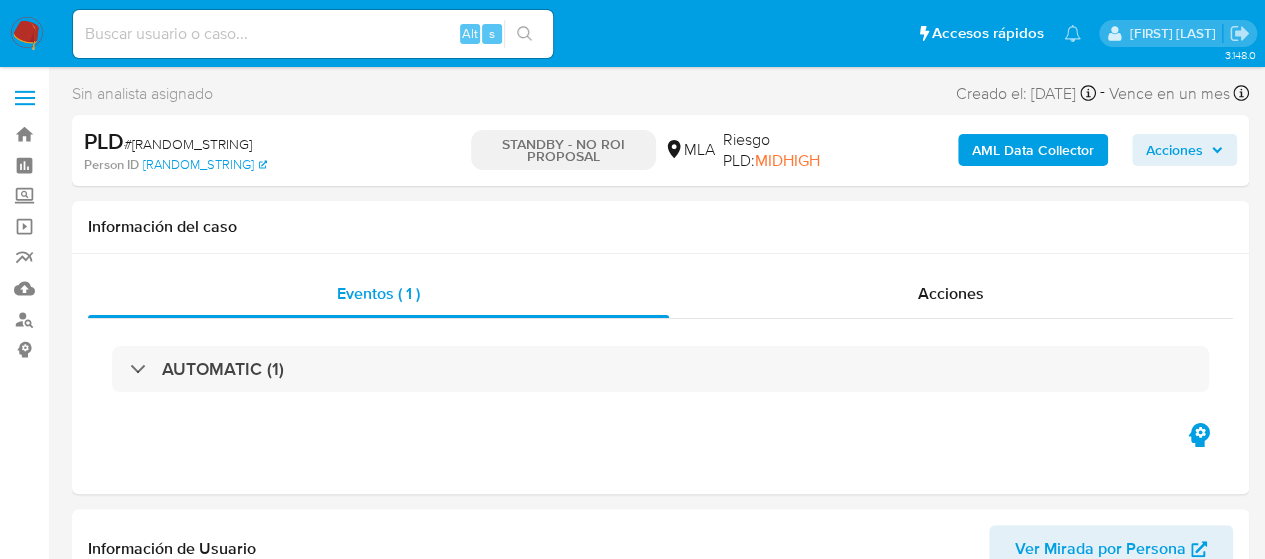 click on "Alt s" at bounding box center (313, 34) 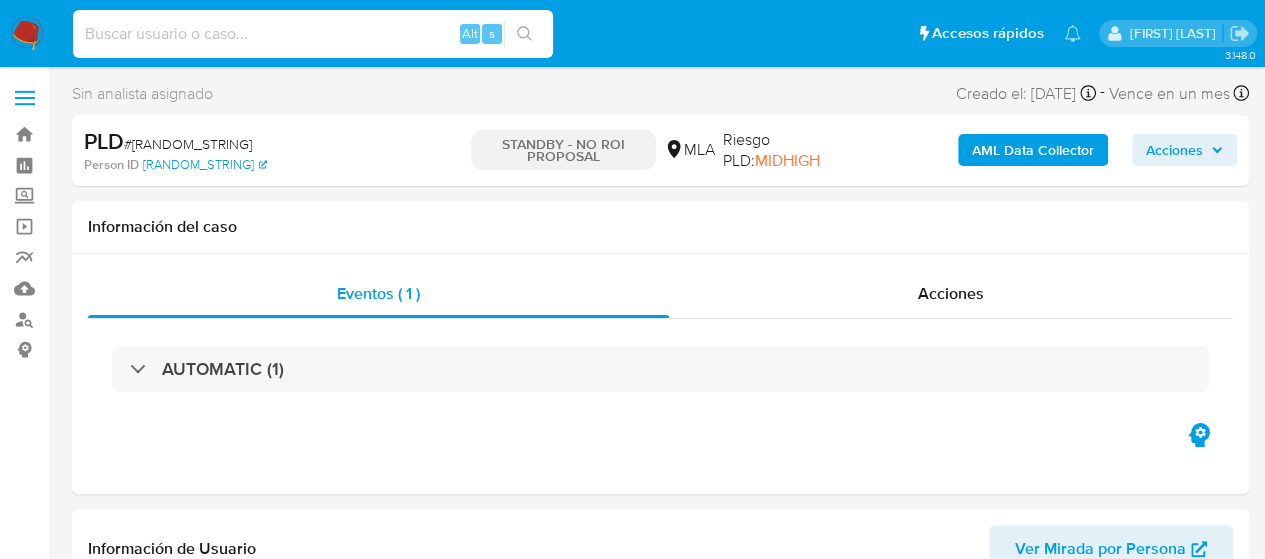 paste on "93FchrhArgk8GuKvkuFiNKsH" 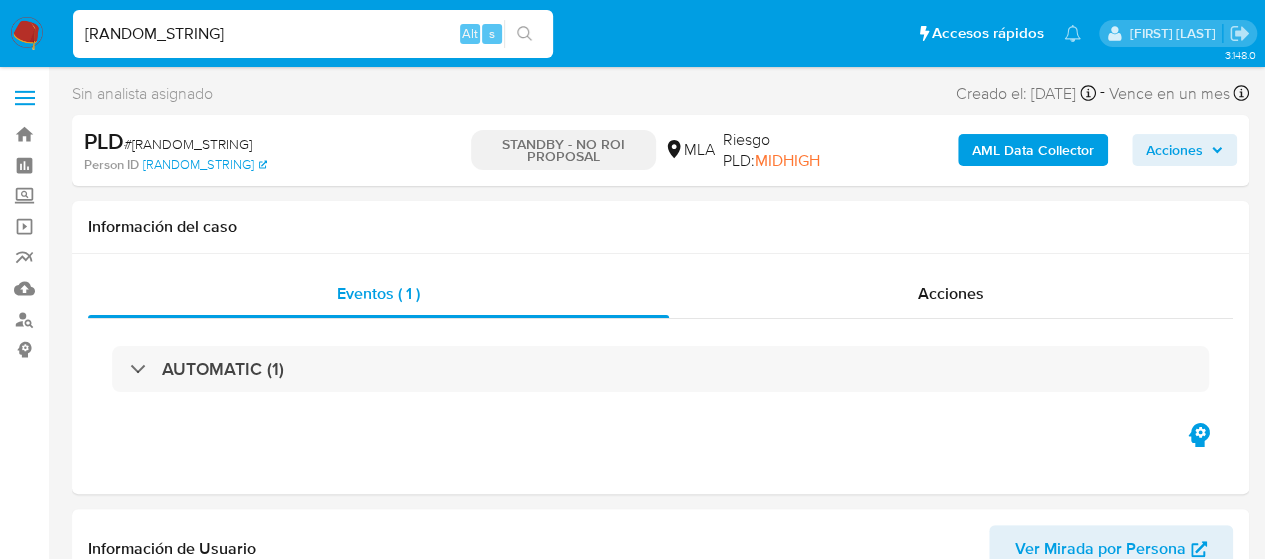 type on "93FchrhArgk8GuKvkuFiNKsH" 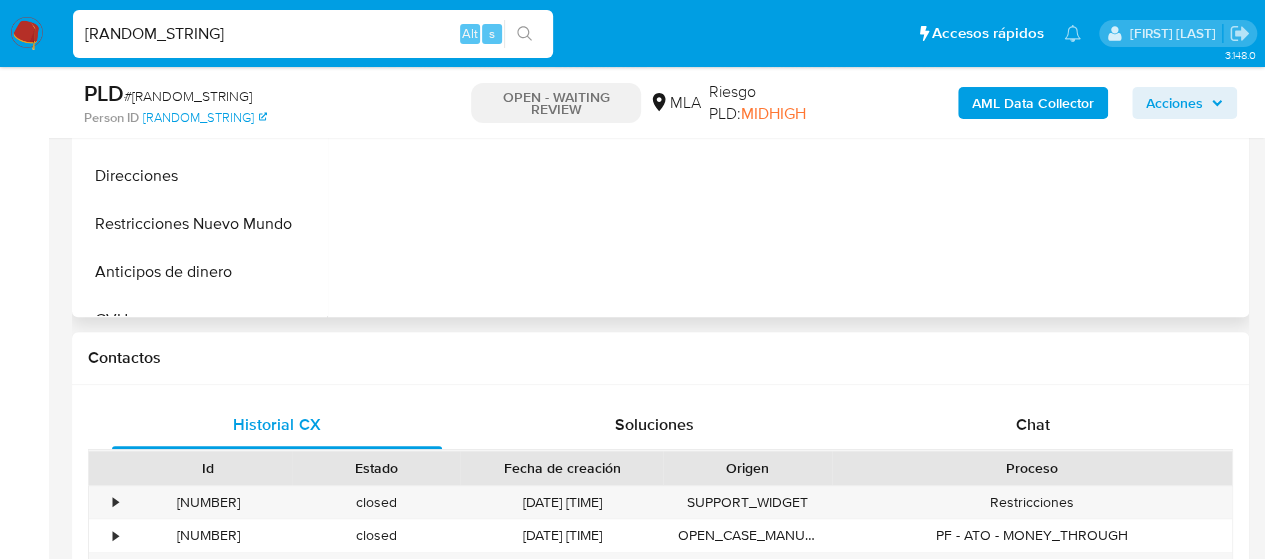 scroll, scrollTop: 900, scrollLeft: 0, axis: vertical 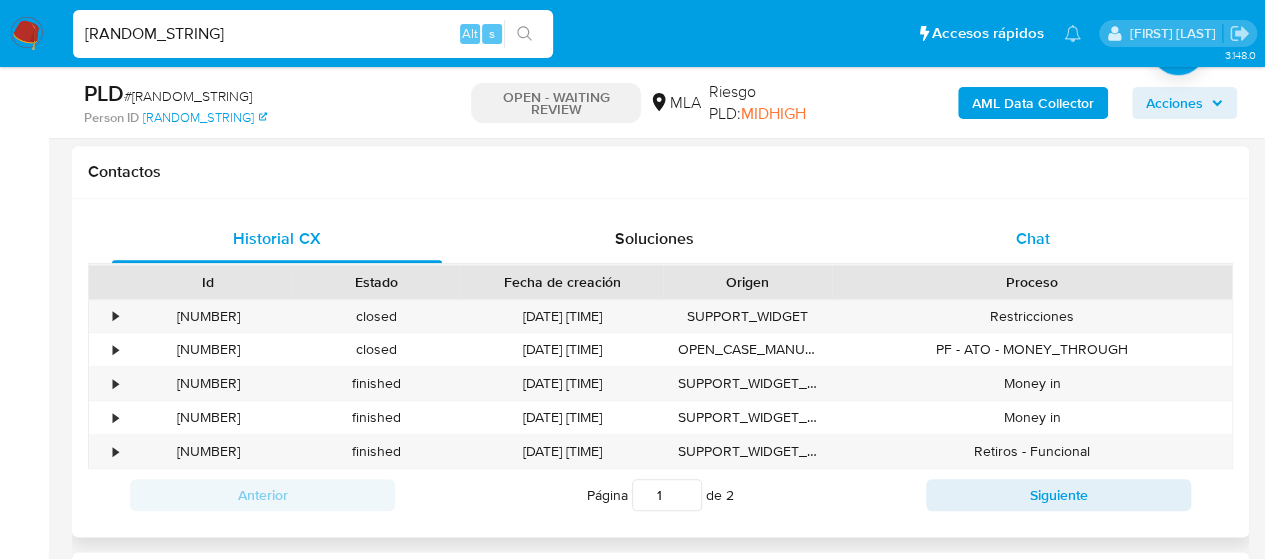 click on "Chat" at bounding box center [1033, 239] 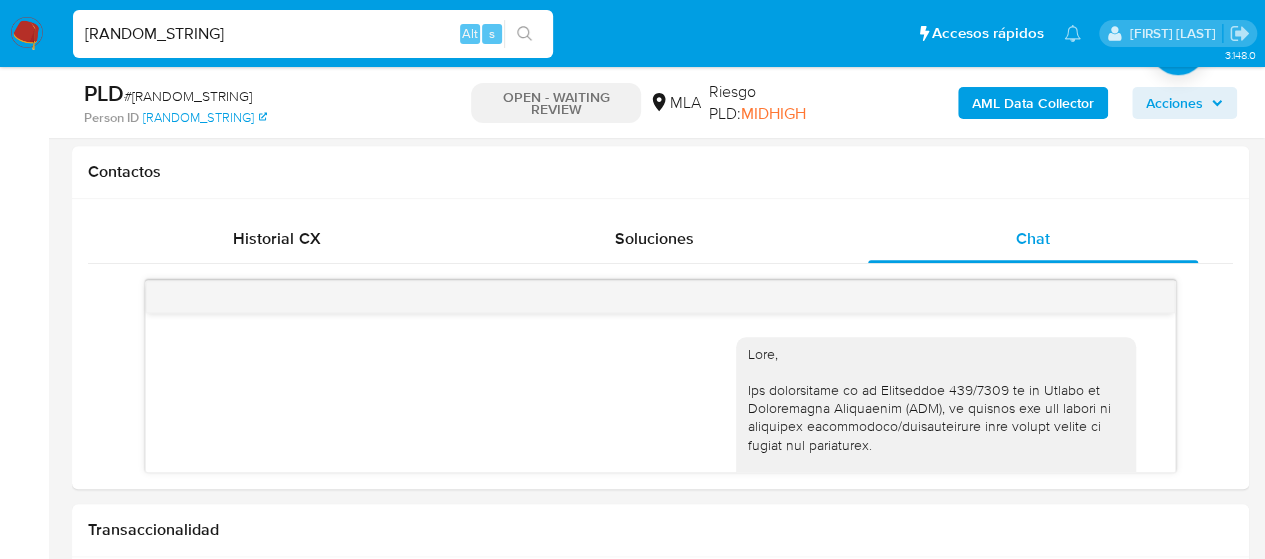 select on "10" 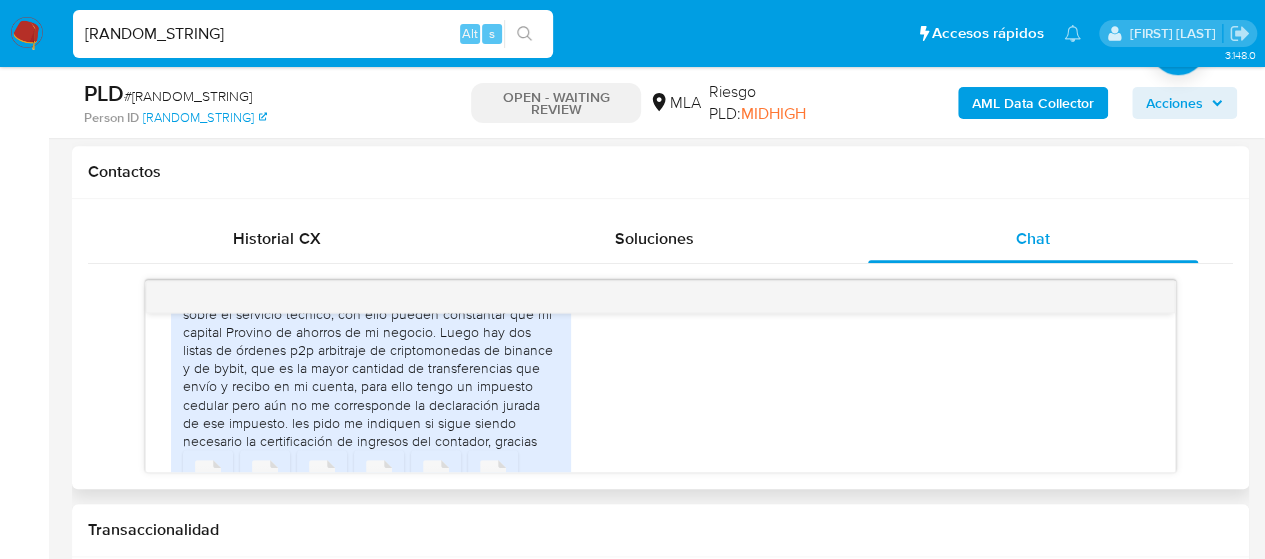 scroll, scrollTop: 2531, scrollLeft: 0, axis: vertical 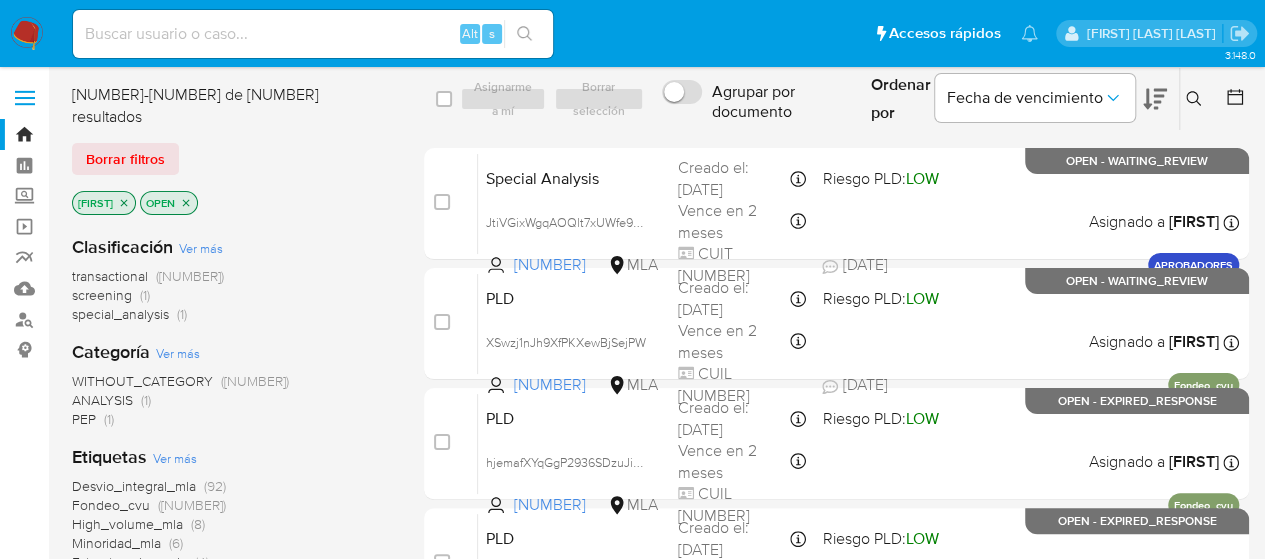 click at bounding box center [313, 34] 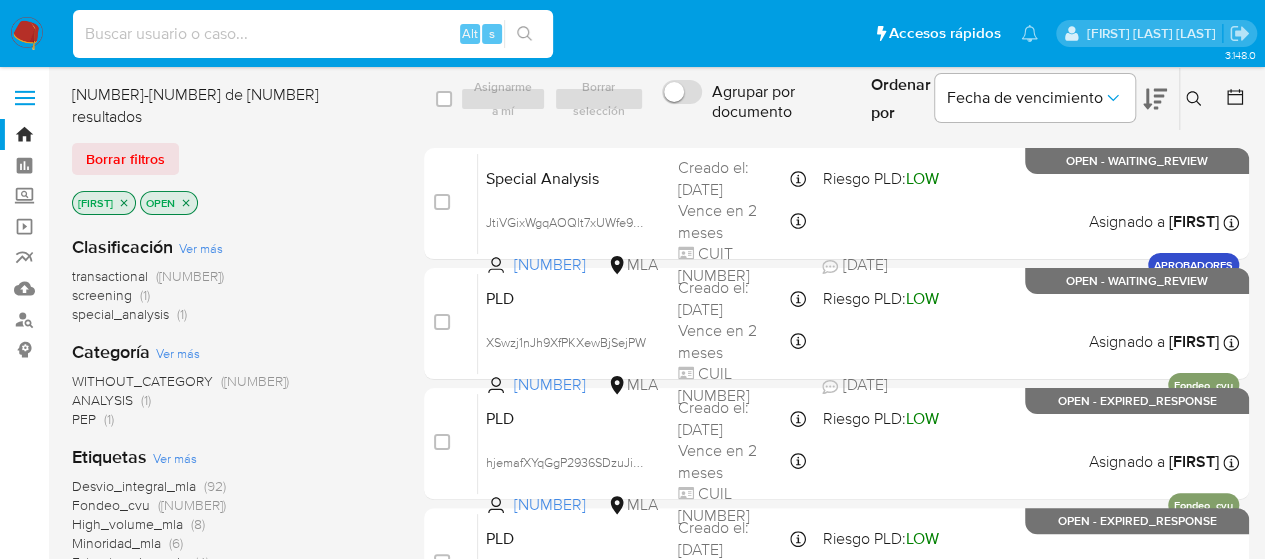 paste on "783lki9UzUpP2gdnTXBKETfq" 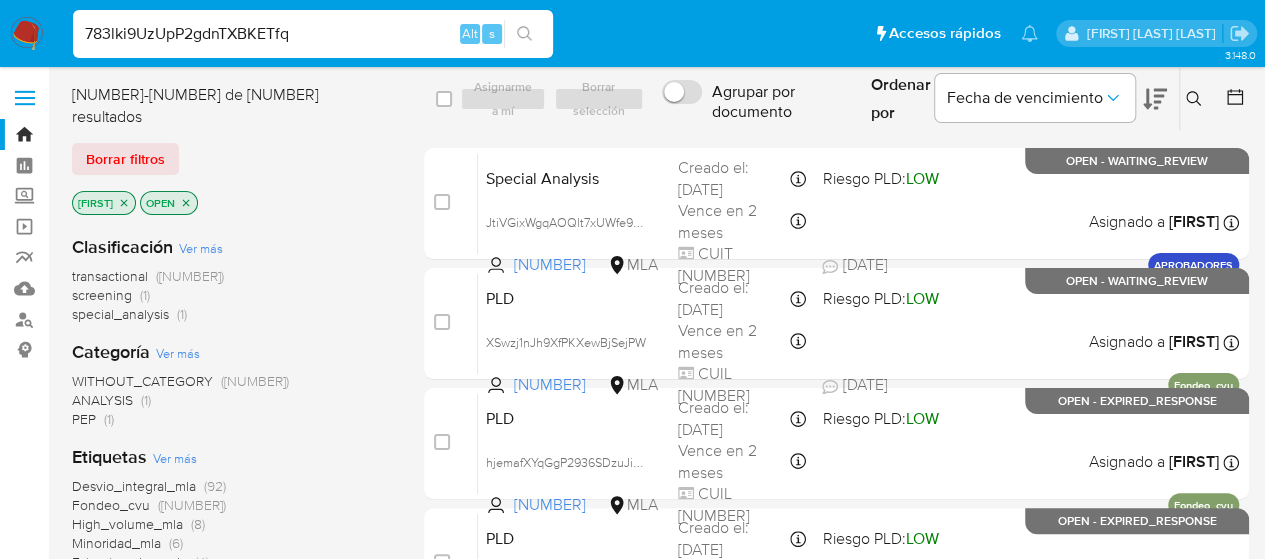 type on "783lki9UzUpP2gdnTXBKETfq" 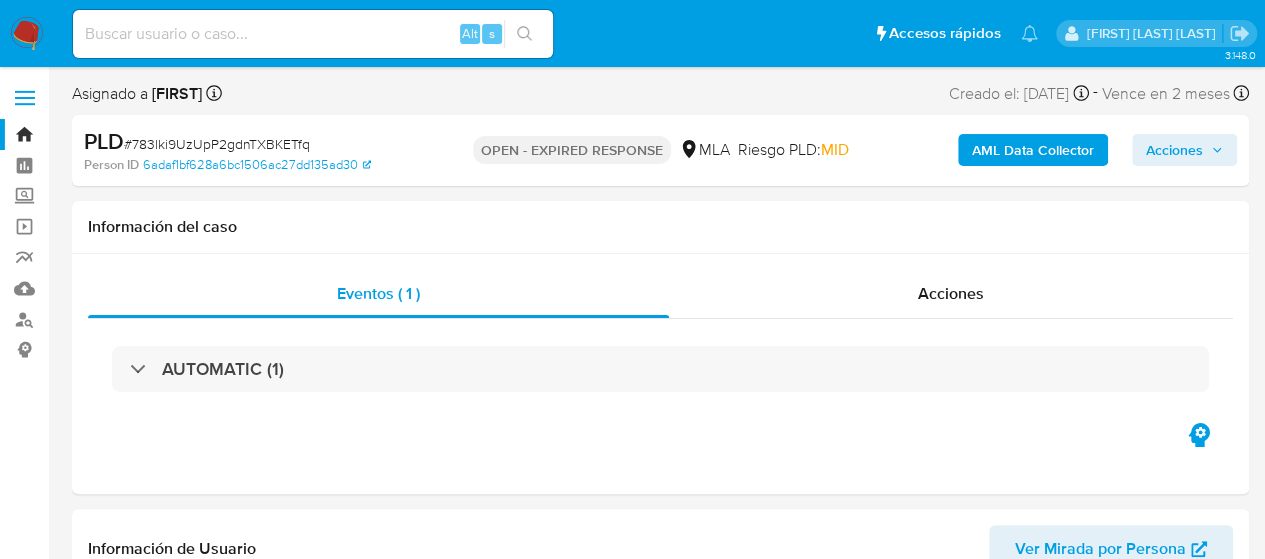 select on "10" 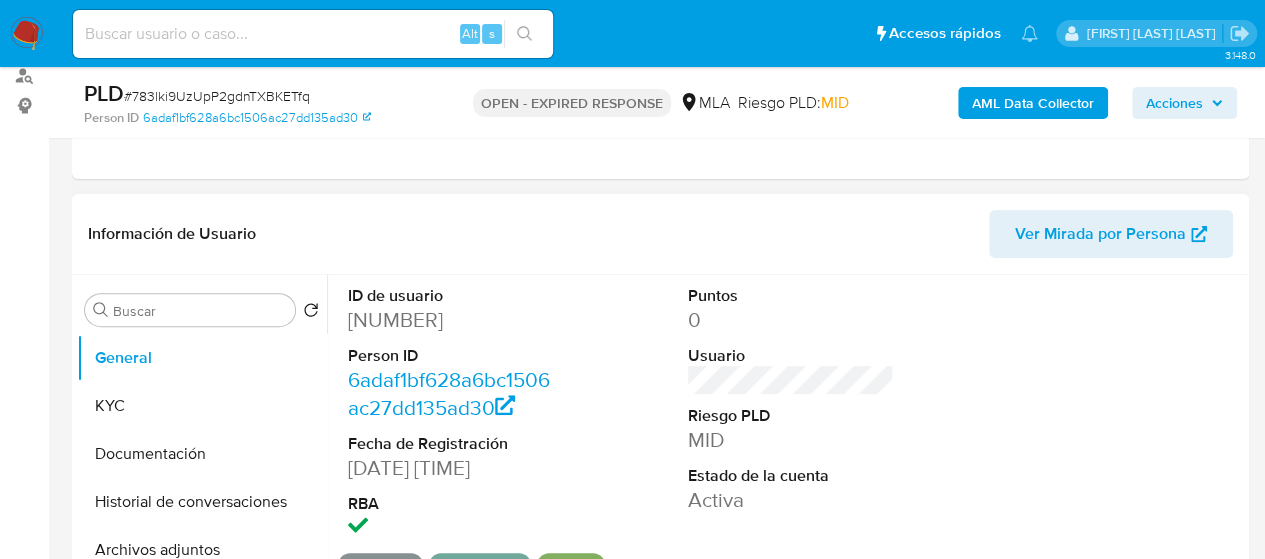 scroll, scrollTop: 400, scrollLeft: 0, axis: vertical 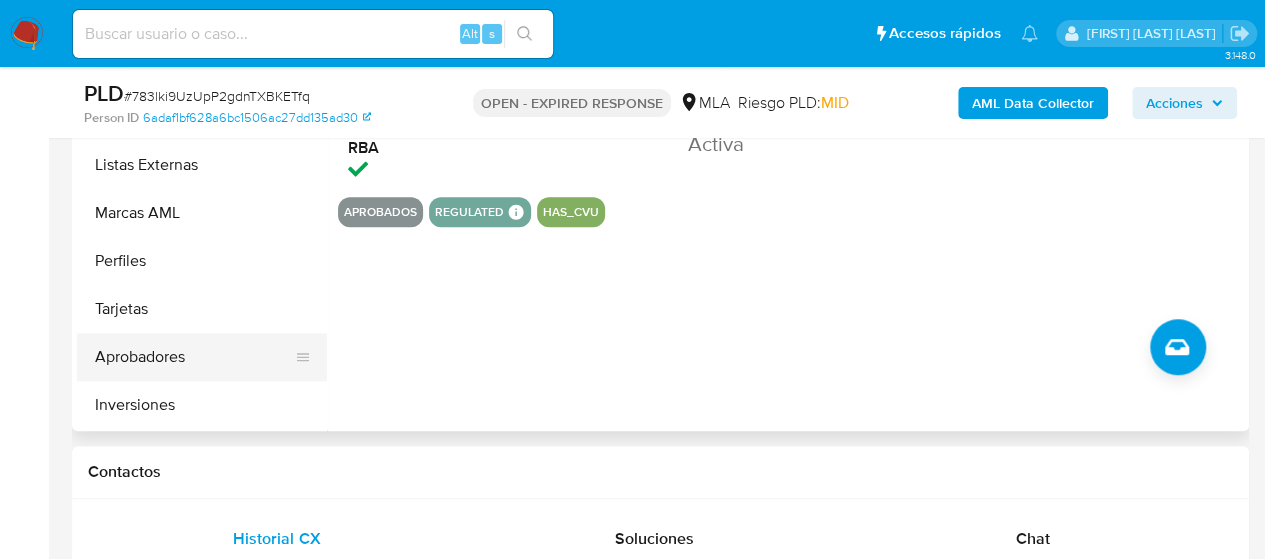 drag, startPoint x: 170, startPoint y: 401, endPoint x: 182, endPoint y: 362, distance: 40.804413 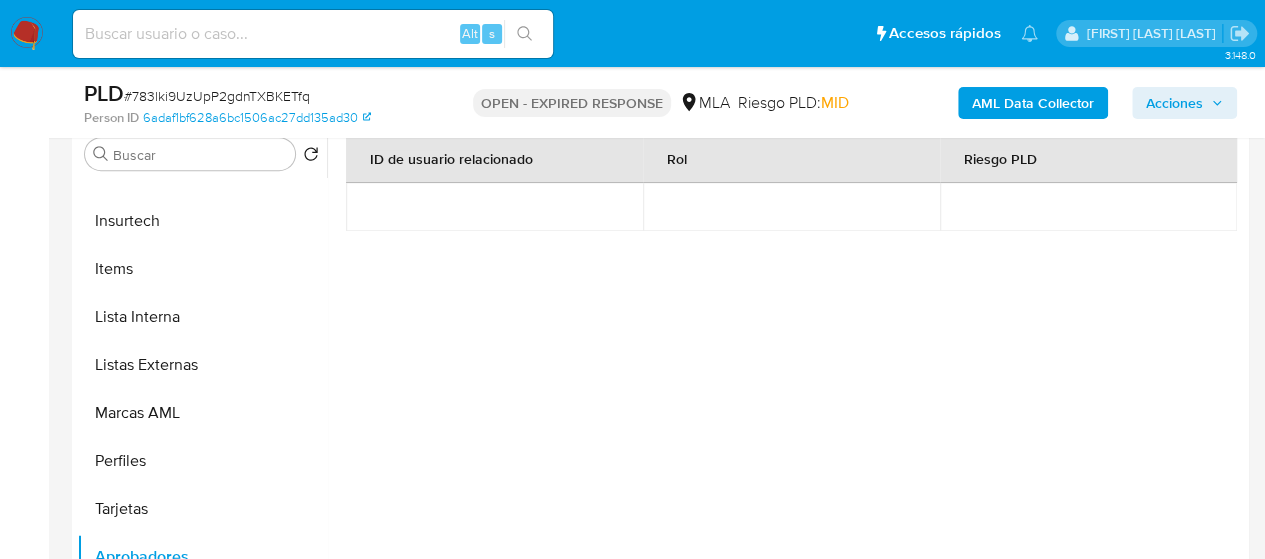 scroll, scrollTop: 500, scrollLeft: 0, axis: vertical 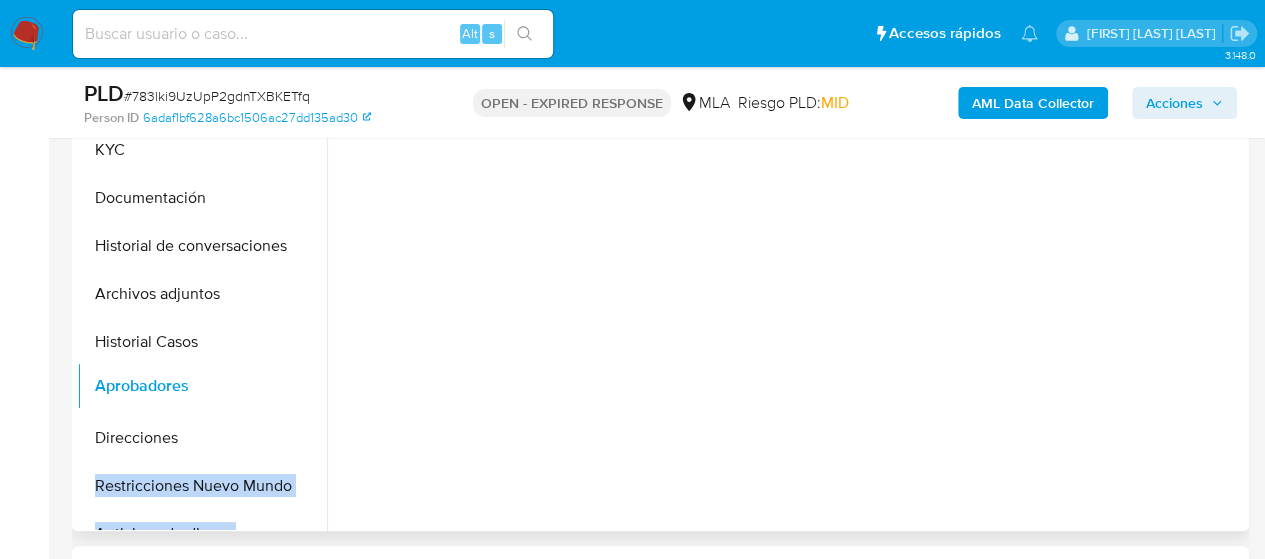 drag, startPoint x: 292, startPoint y: 452, endPoint x: 276, endPoint y: 382, distance: 71.80529 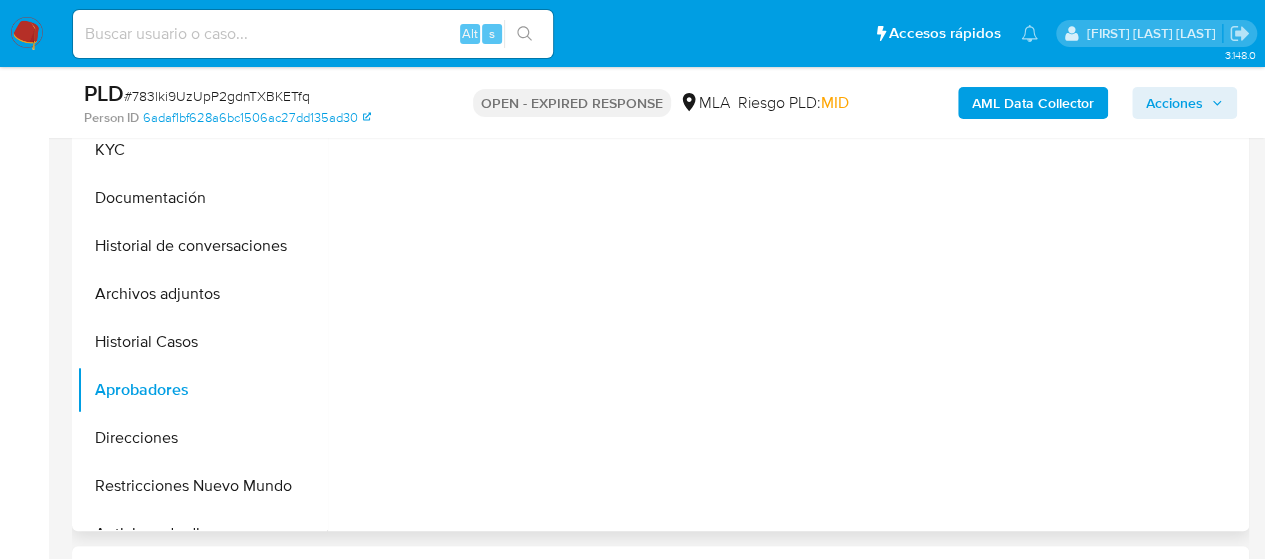 click on "ID de usuario relacionado Rol Riesgo PLD" at bounding box center [791, 225] 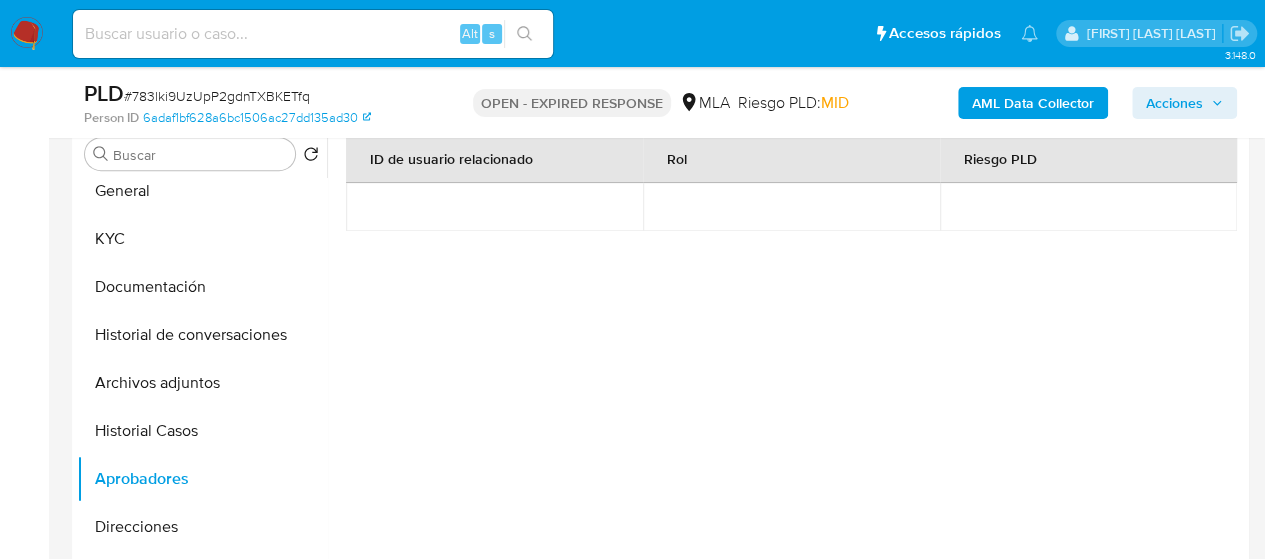 scroll, scrollTop: 0, scrollLeft: 0, axis: both 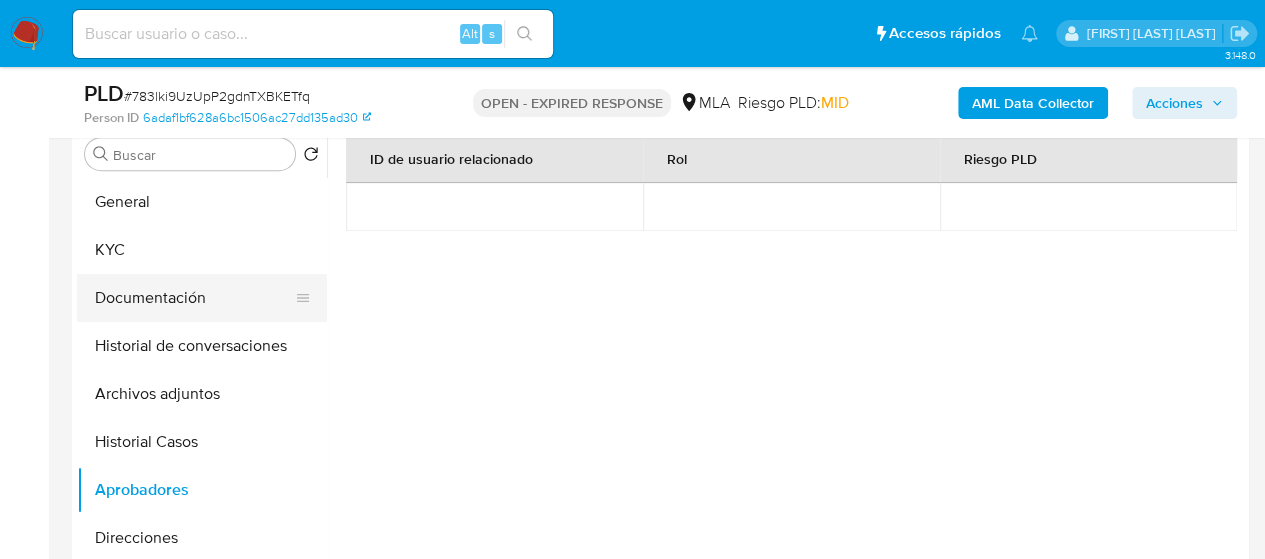 click on "Documentación" at bounding box center (194, 298) 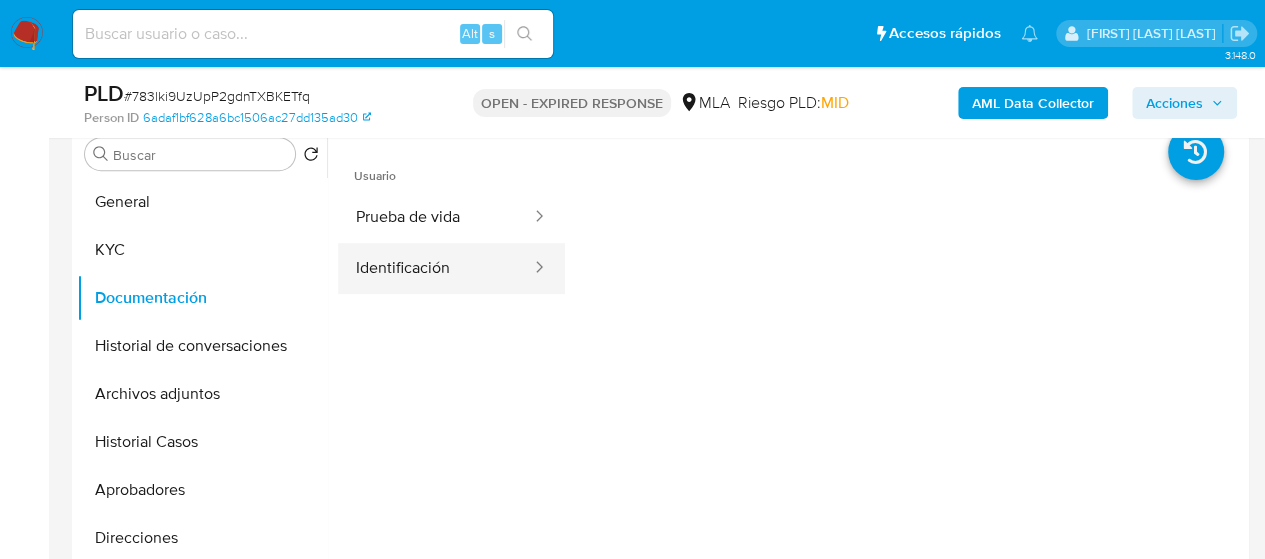 click on "Identificación" at bounding box center (435, 268) 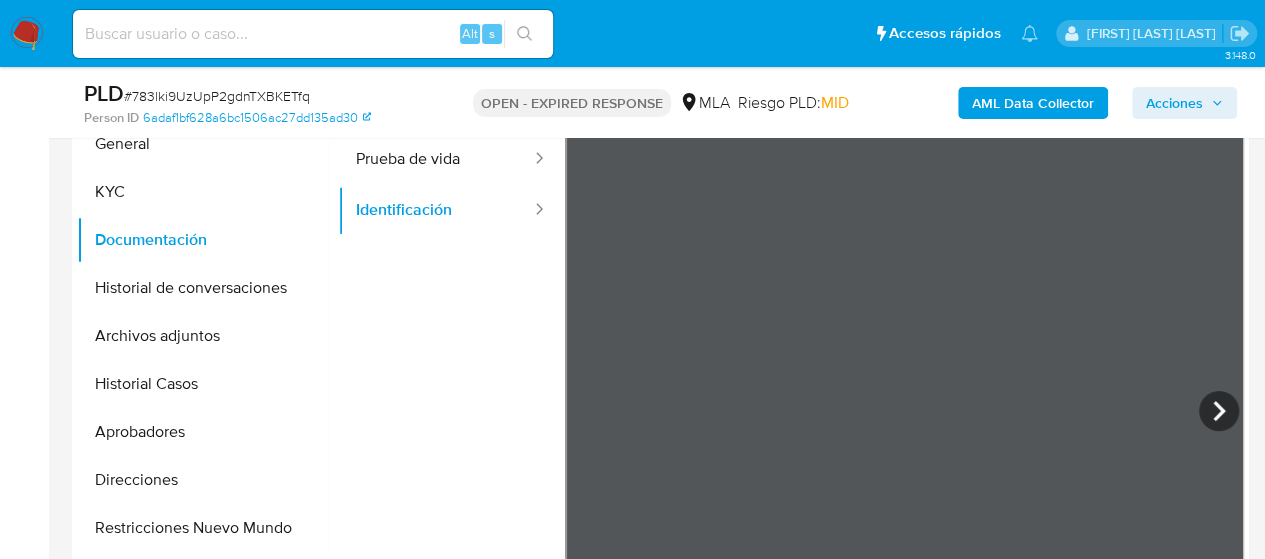 scroll, scrollTop: 500, scrollLeft: 0, axis: vertical 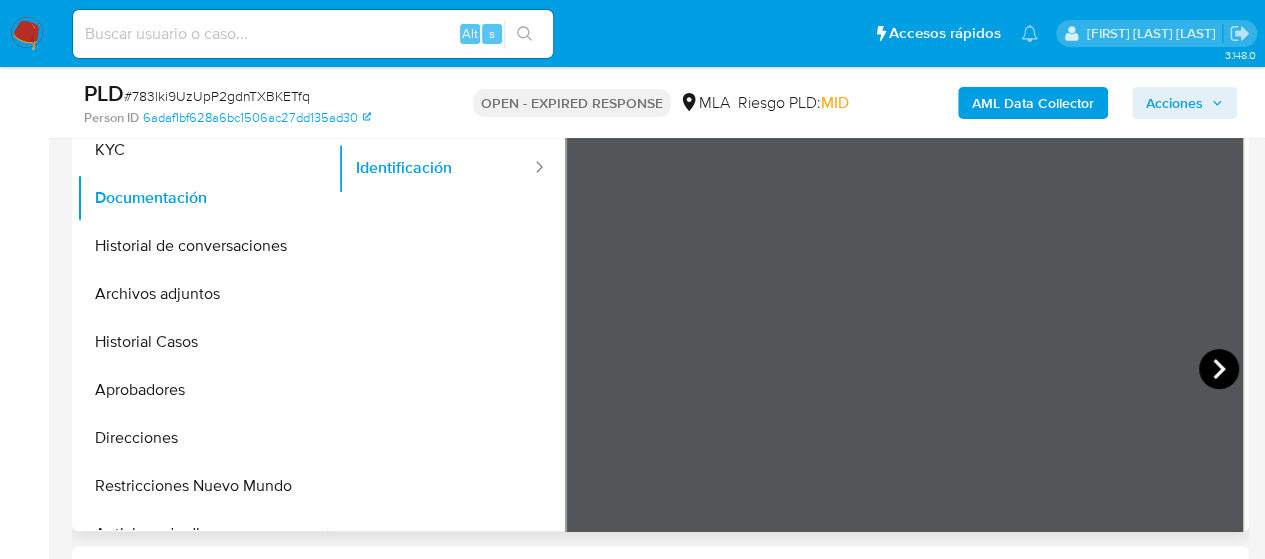 click 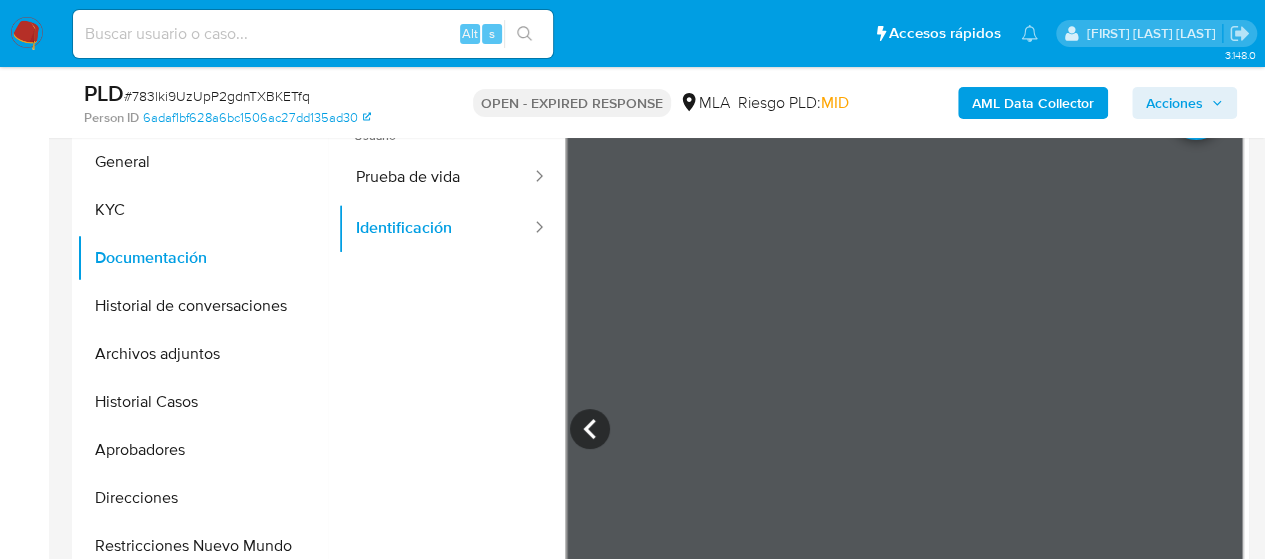 scroll, scrollTop: 400, scrollLeft: 0, axis: vertical 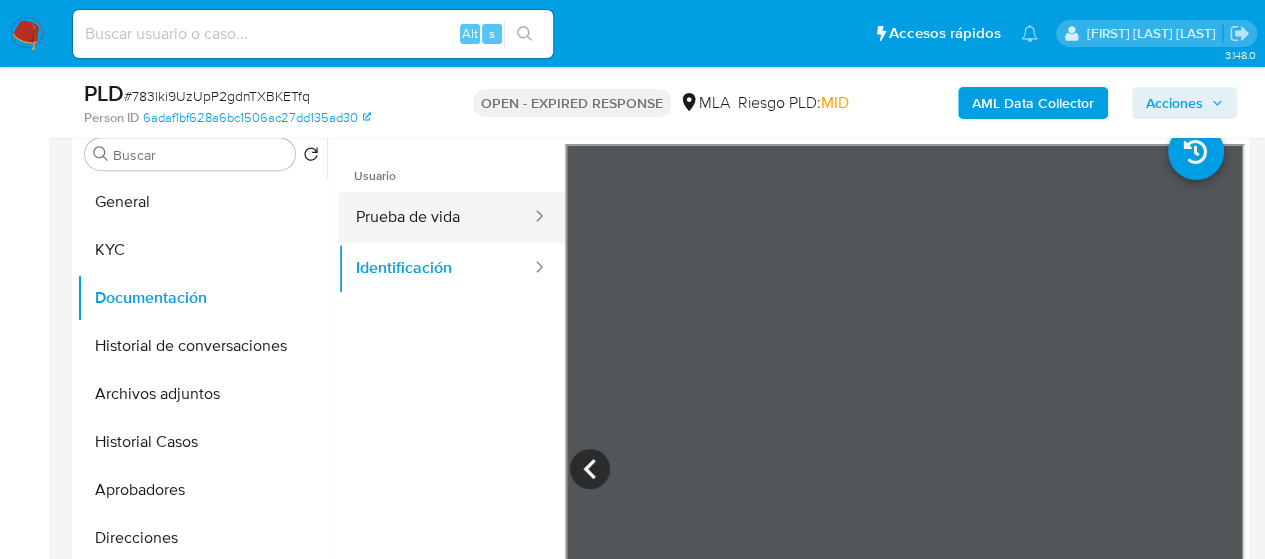 click on "Prueba de vida" at bounding box center [435, 217] 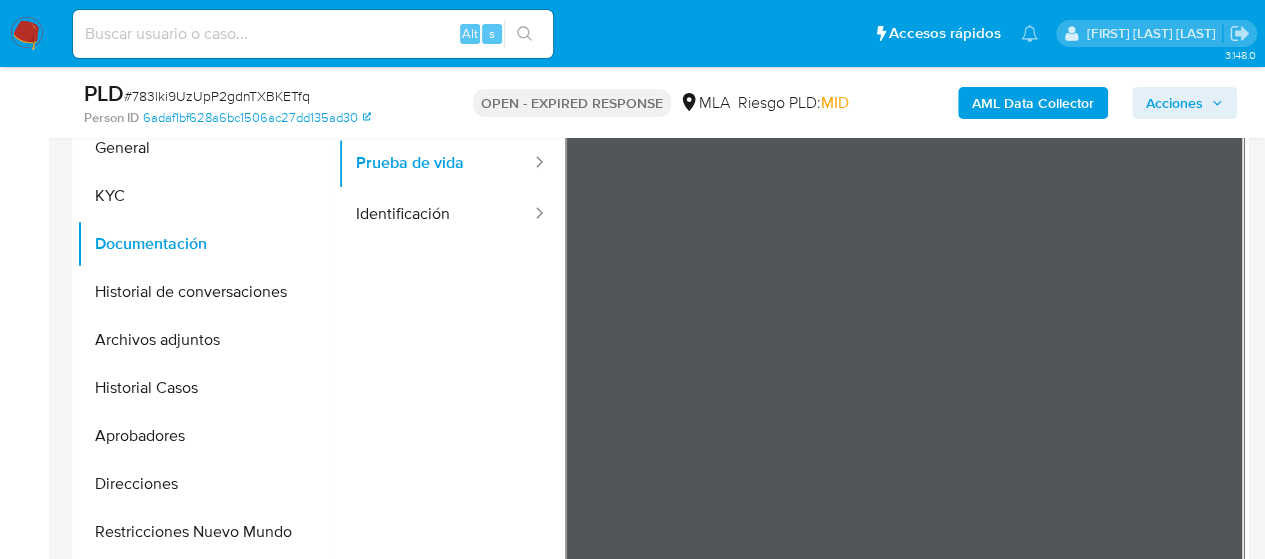 scroll, scrollTop: 500, scrollLeft: 0, axis: vertical 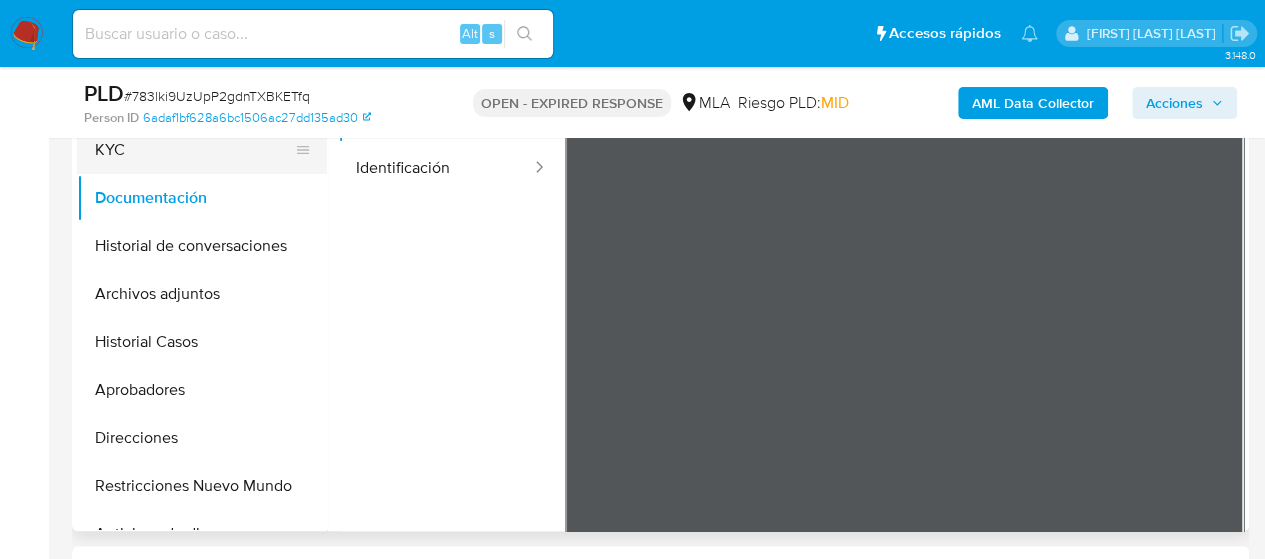 click on "KYC" at bounding box center (194, 150) 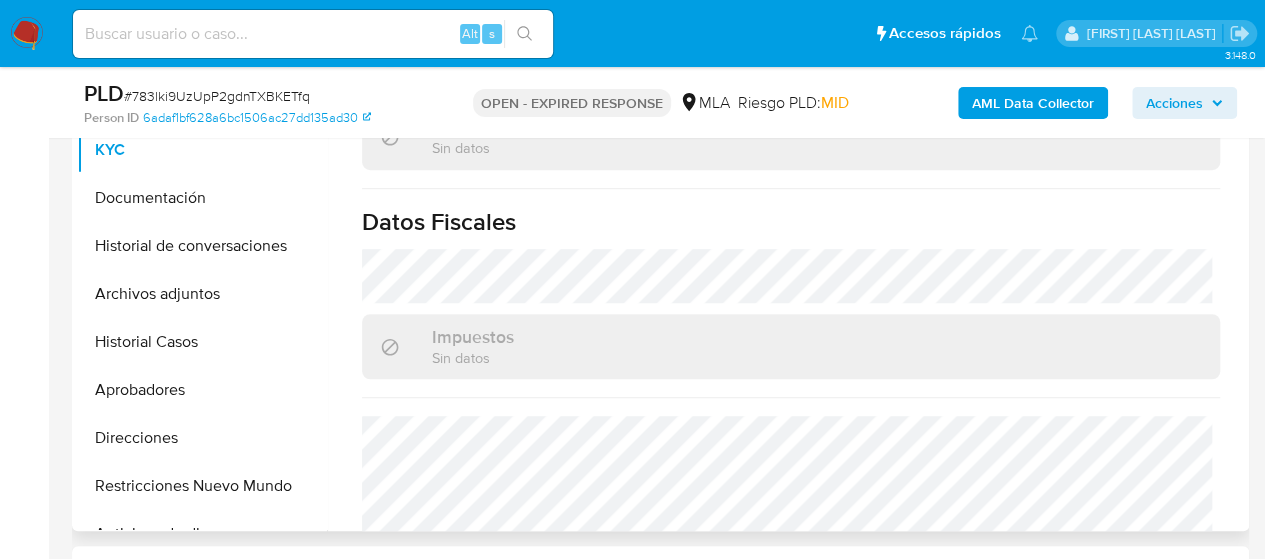 scroll, scrollTop: 1128, scrollLeft: 0, axis: vertical 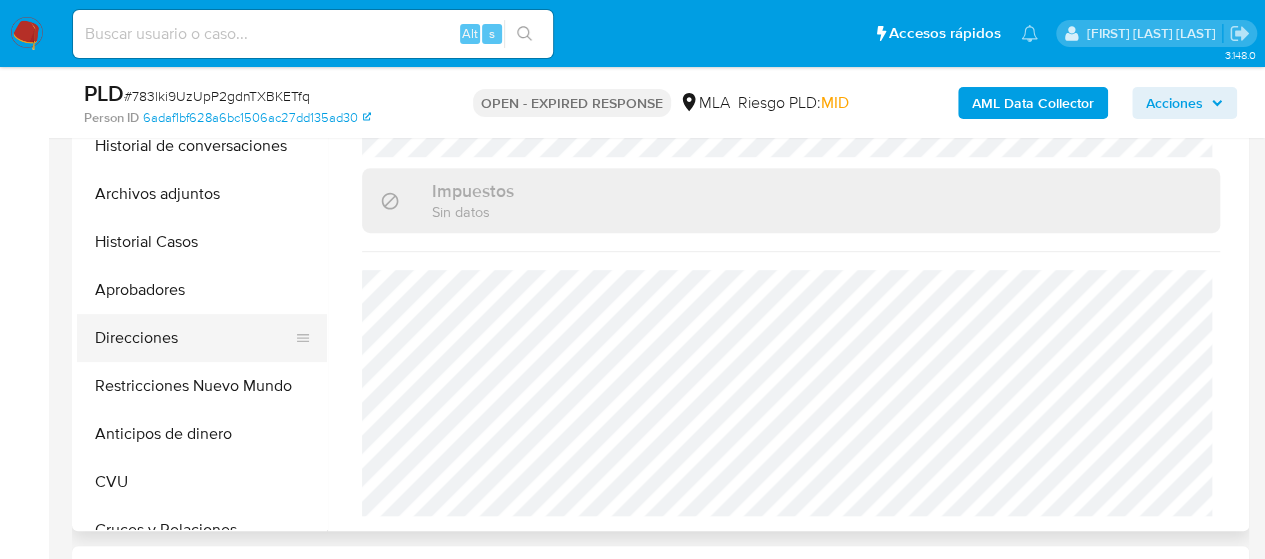 click on "Direcciones" at bounding box center [194, 338] 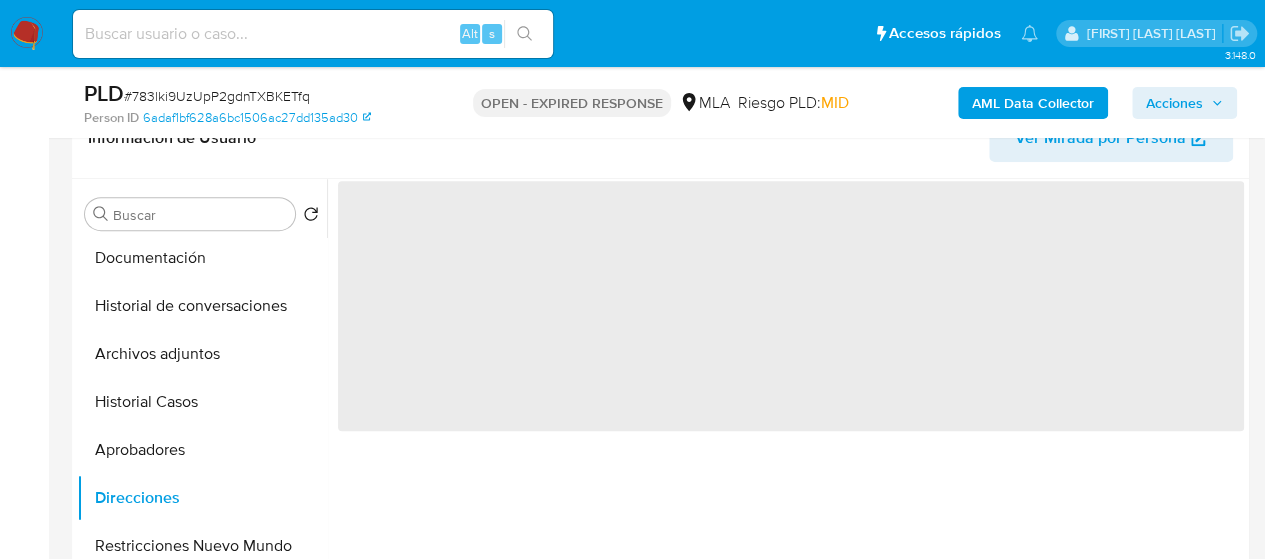 scroll, scrollTop: 300, scrollLeft: 0, axis: vertical 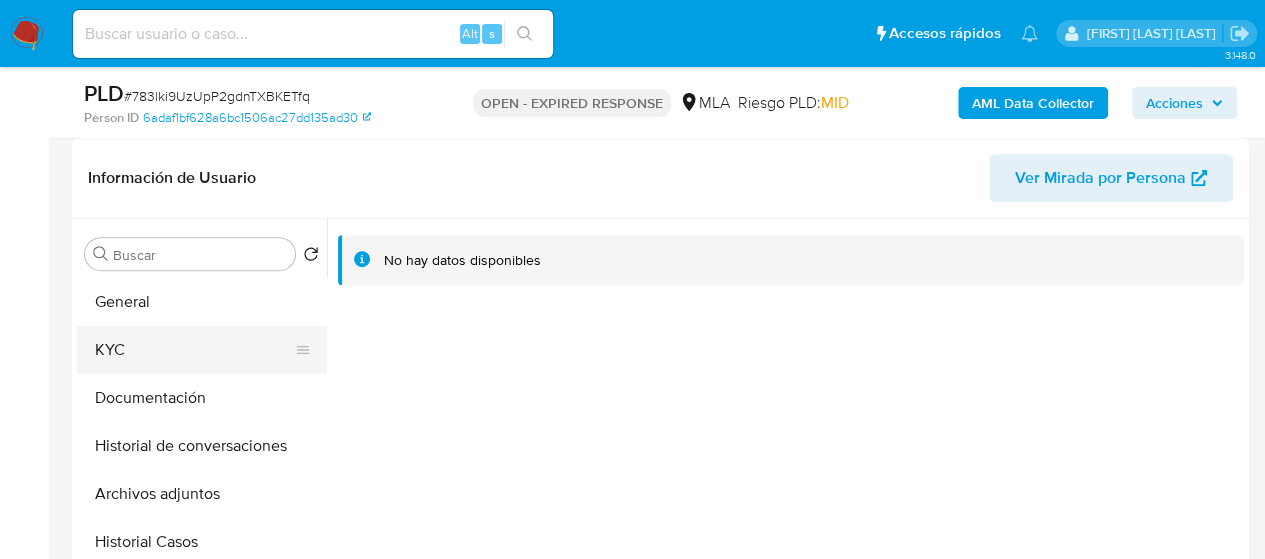 click on "KYC" at bounding box center [194, 350] 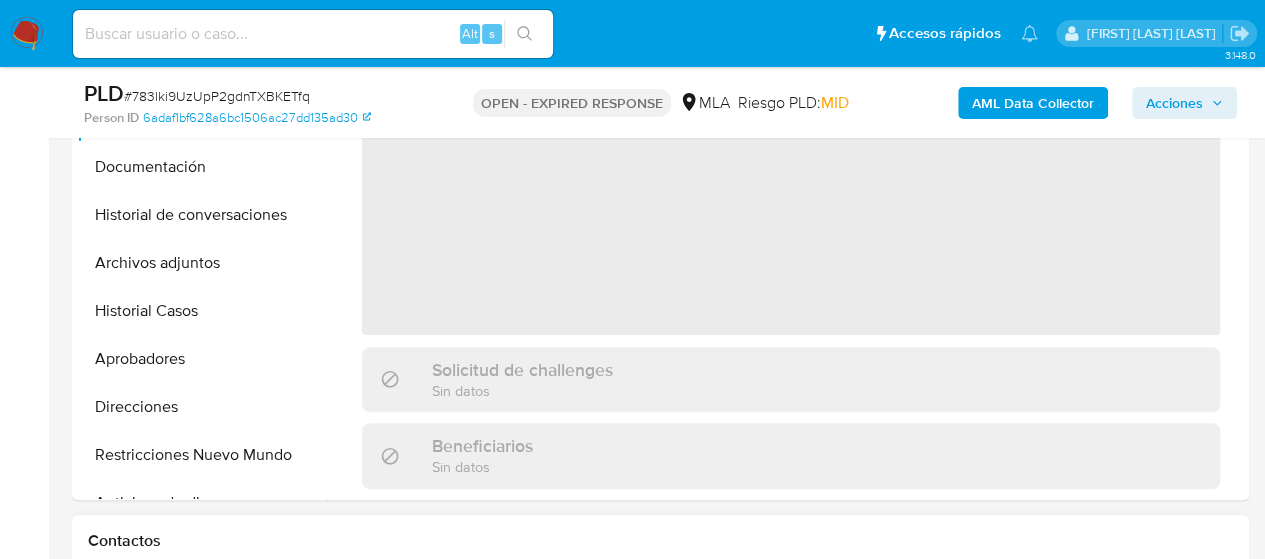 scroll, scrollTop: 500, scrollLeft: 0, axis: vertical 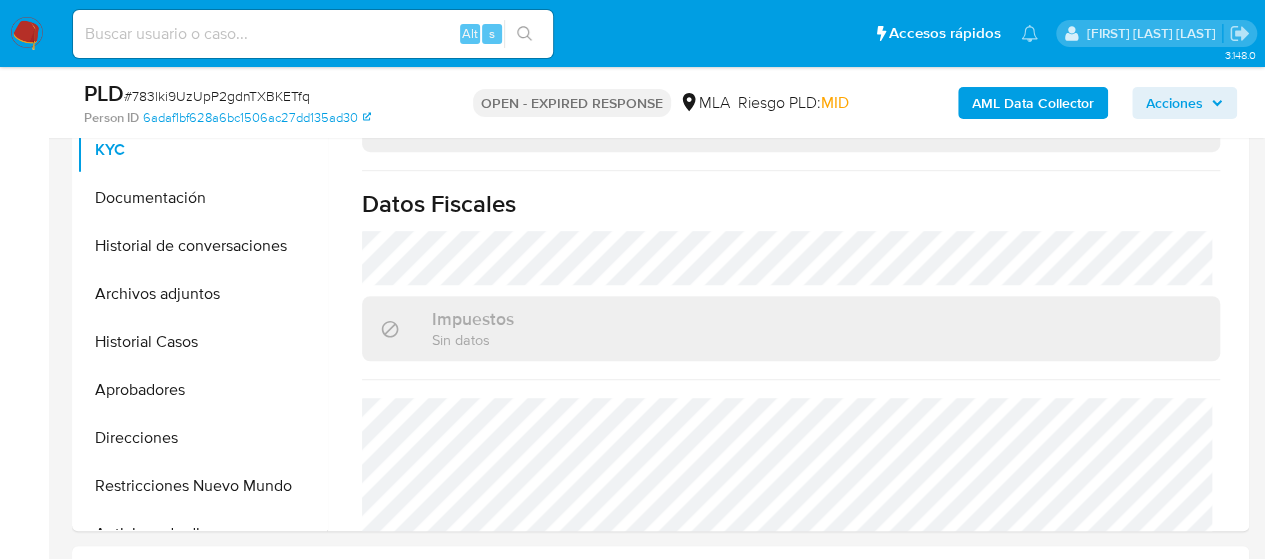 click at bounding box center [313, 34] 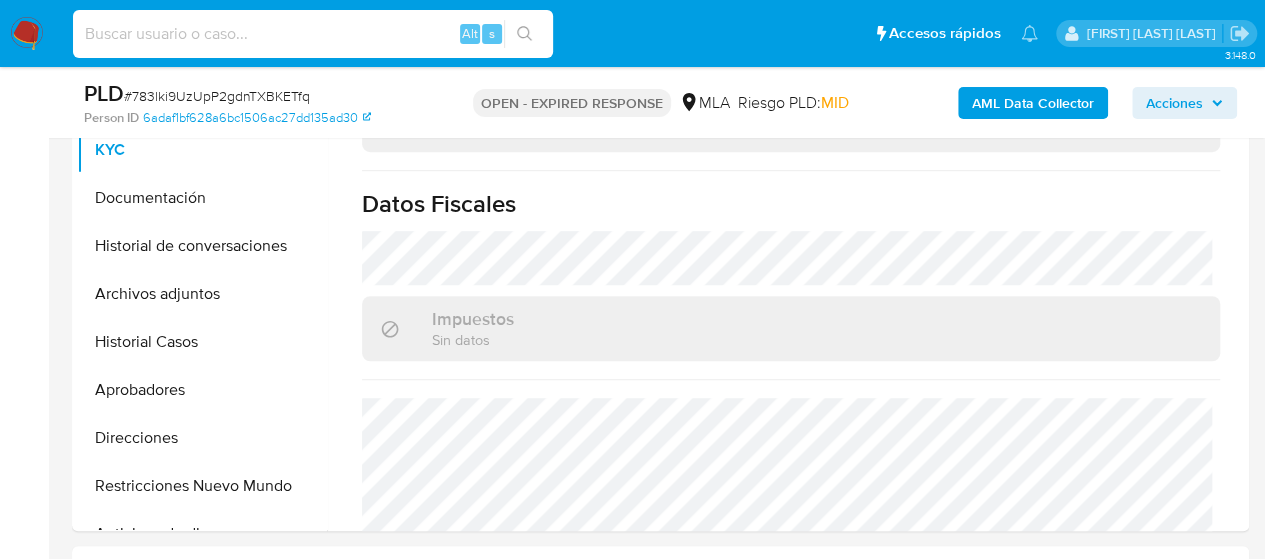paste on "s7oLLAxoP5ExSC7LV6rnME9C" 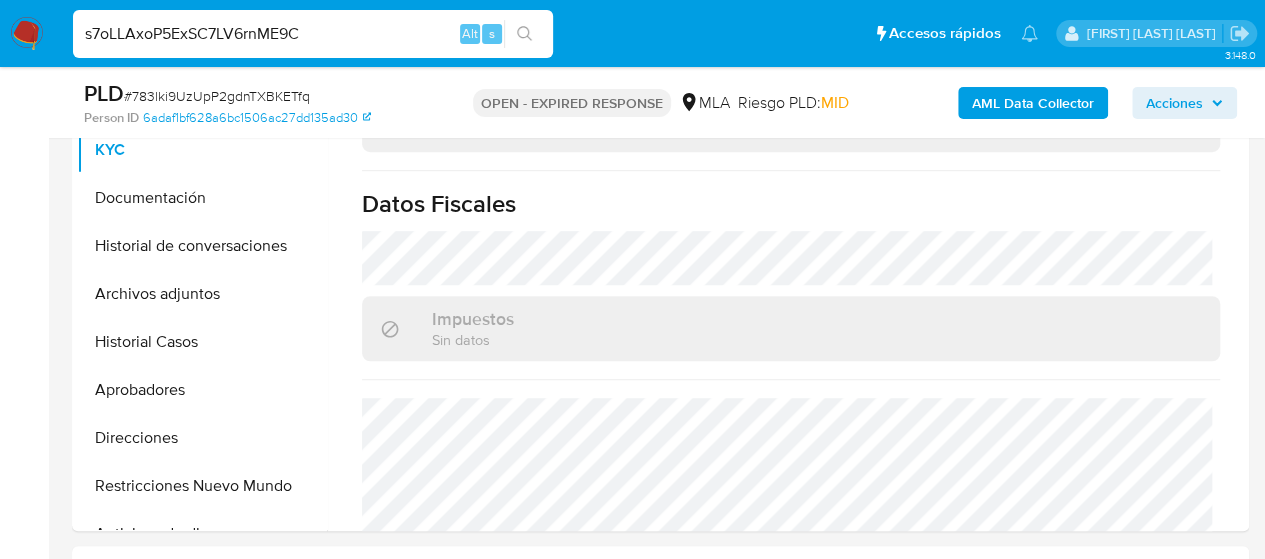 type on "s7oLLAxoP5ExSC7LV6rnME9C" 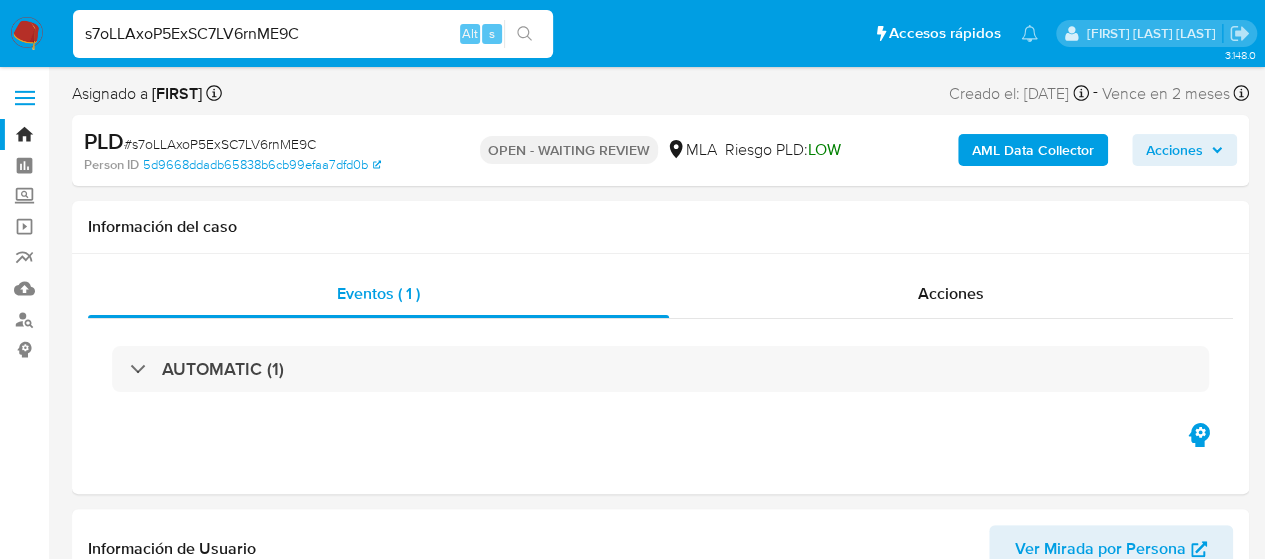 select on "10" 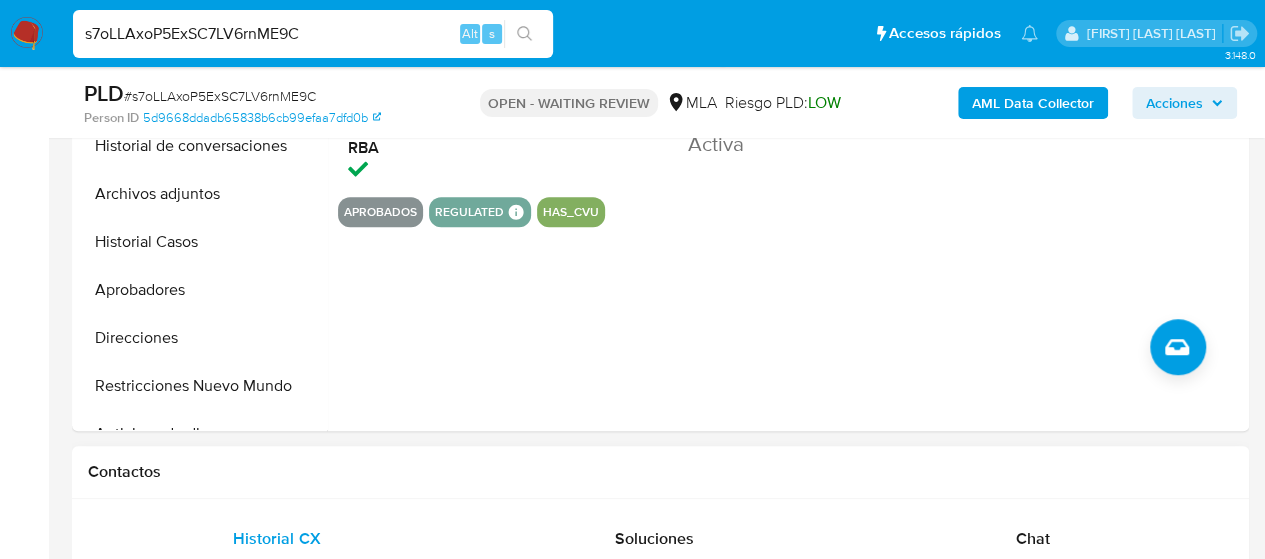 scroll, scrollTop: 1000, scrollLeft: 0, axis: vertical 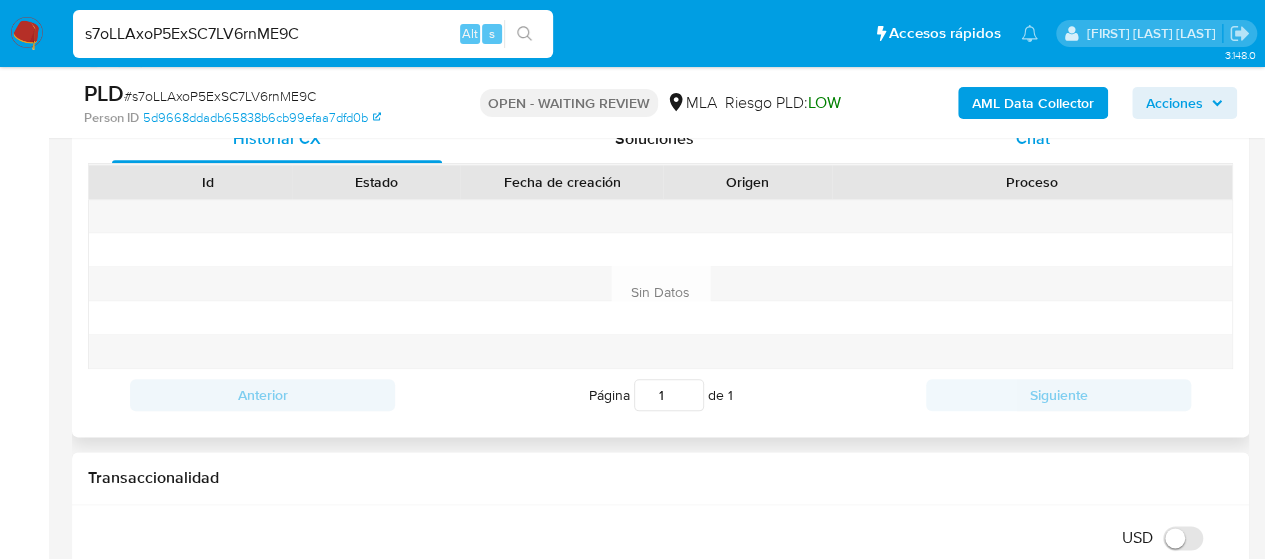click on "Chat" at bounding box center (1033, 138) 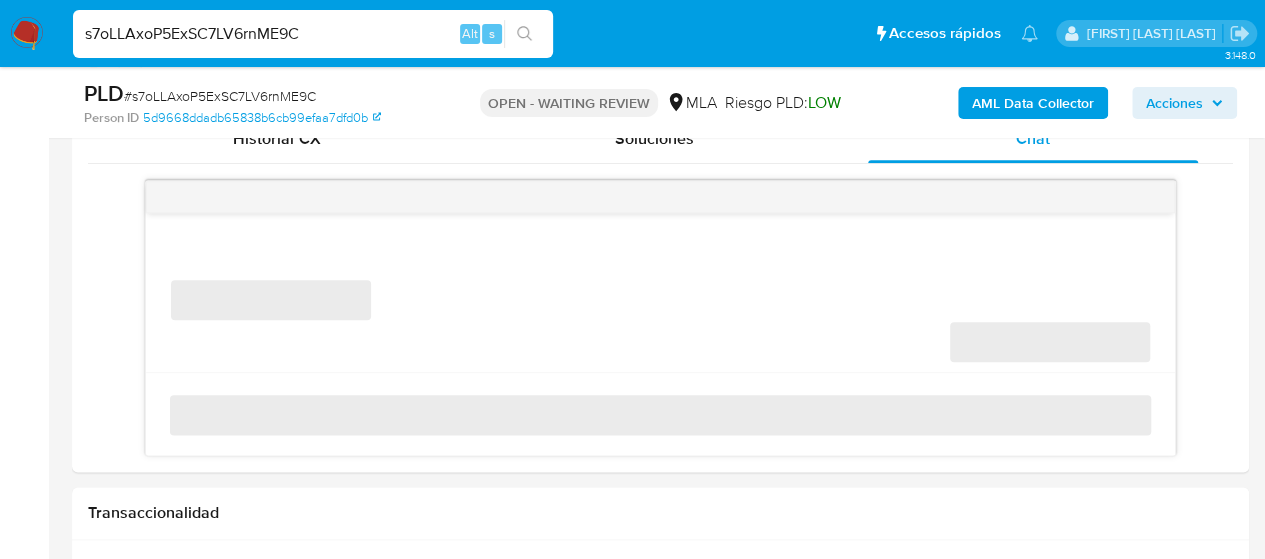 scroll, scrollTop: 900, scrollLeft: 0, axis: vertical 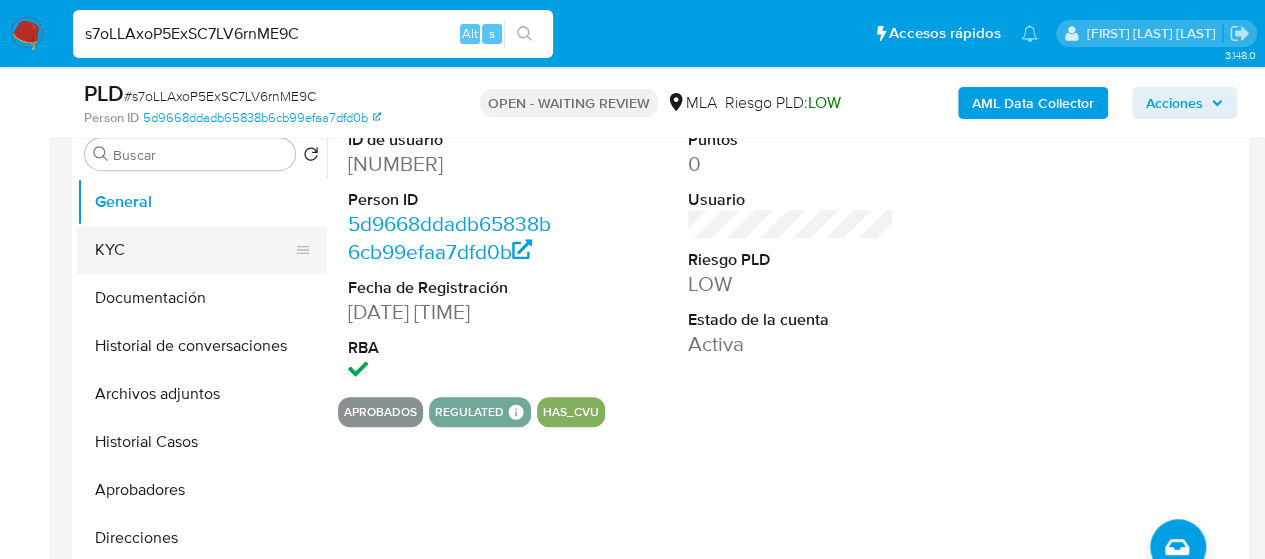 click on "KYC" at bounding box center [194, 250] 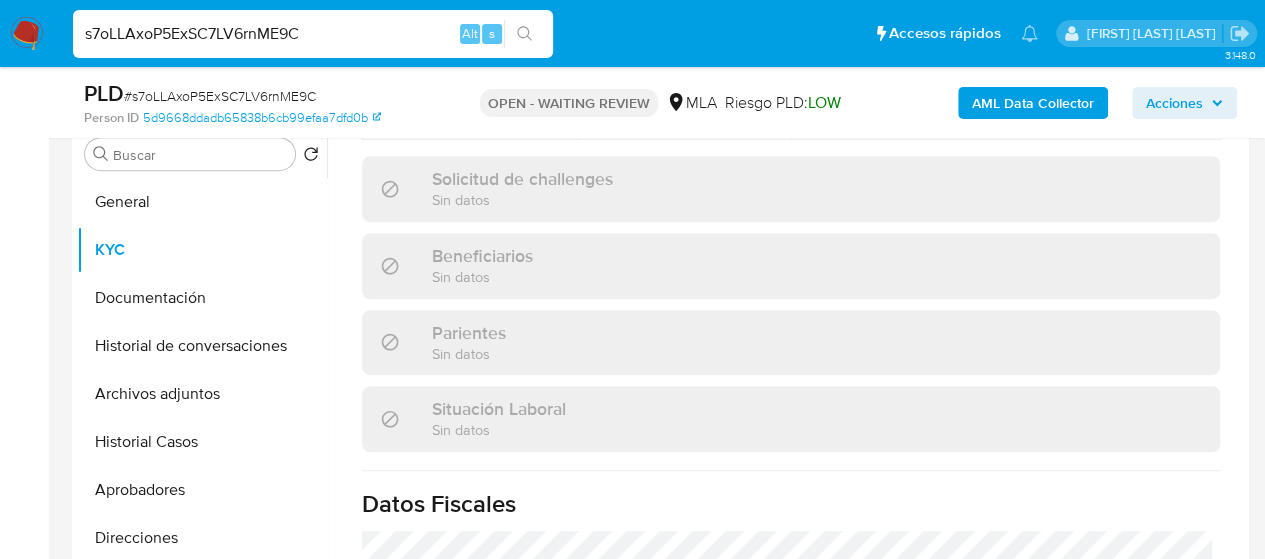 scroll, scrollTop: 1128, scrollLeft: 0, axis: vertical 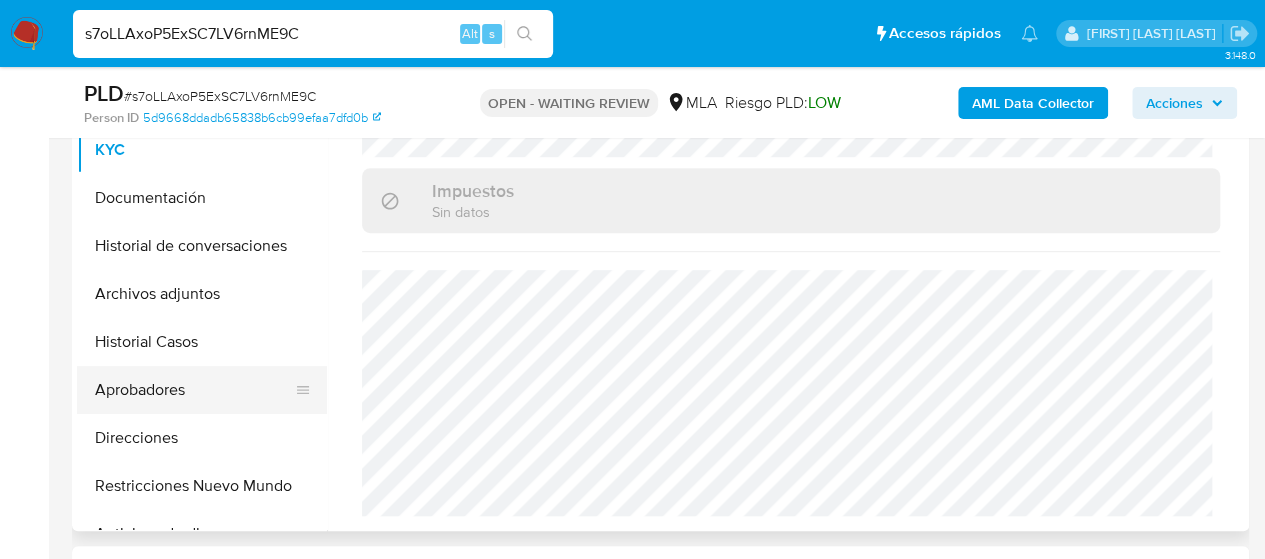 click on "Aprobadores" at bounding box center (194, 390) 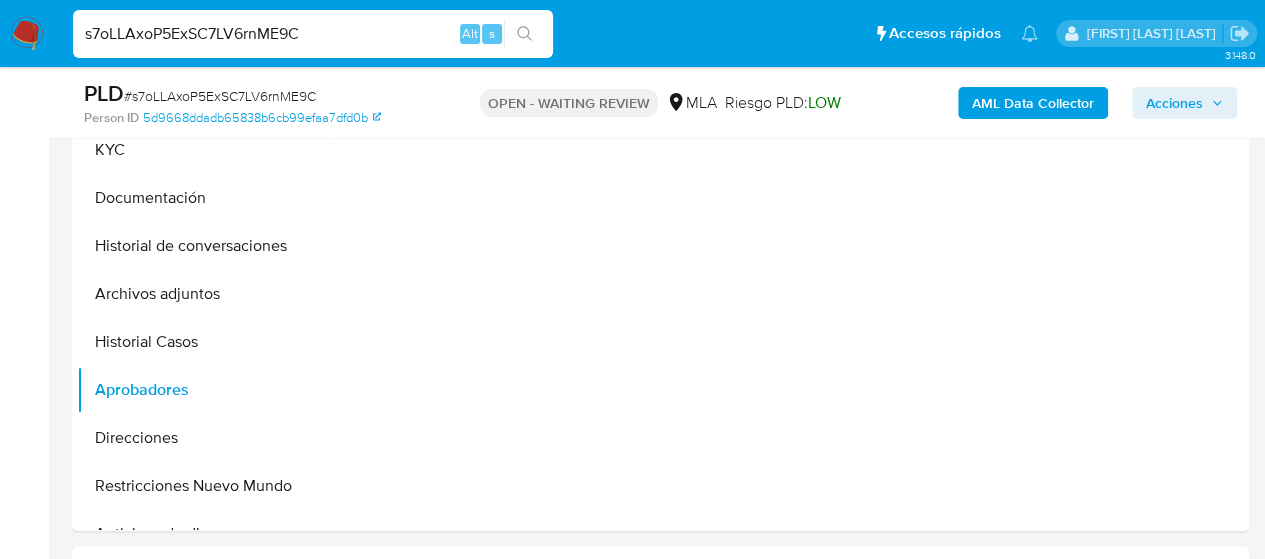 scroll, scrollTop: 0, scrollLeft: 0, axis: both 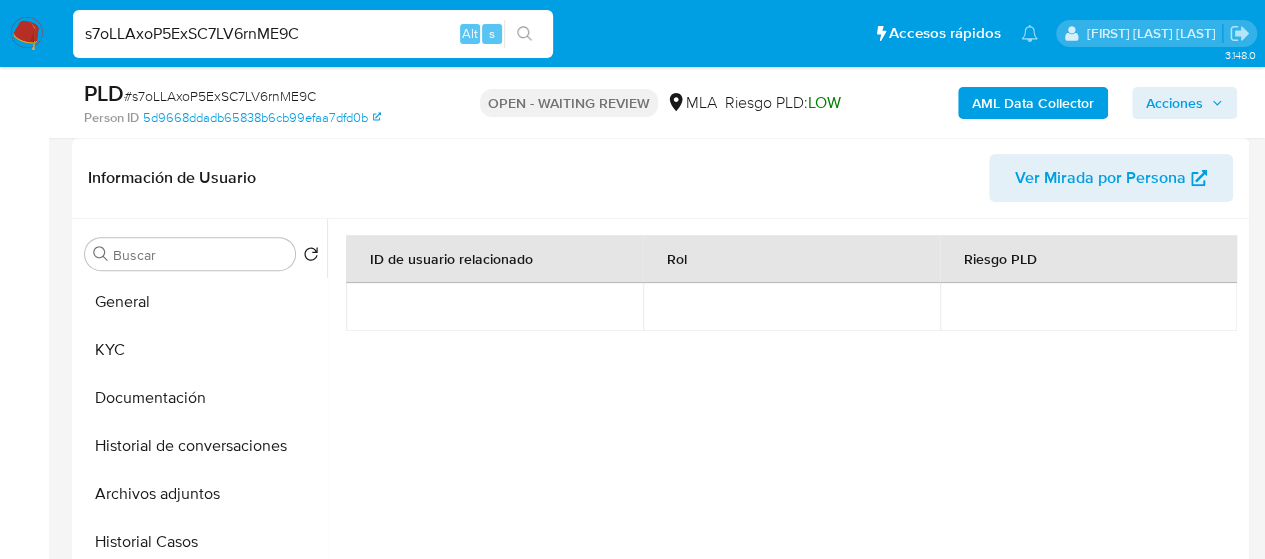 click on "s7oLLAxoP5ExSC7LV6rnME9C" at bounding box center (313, 34) 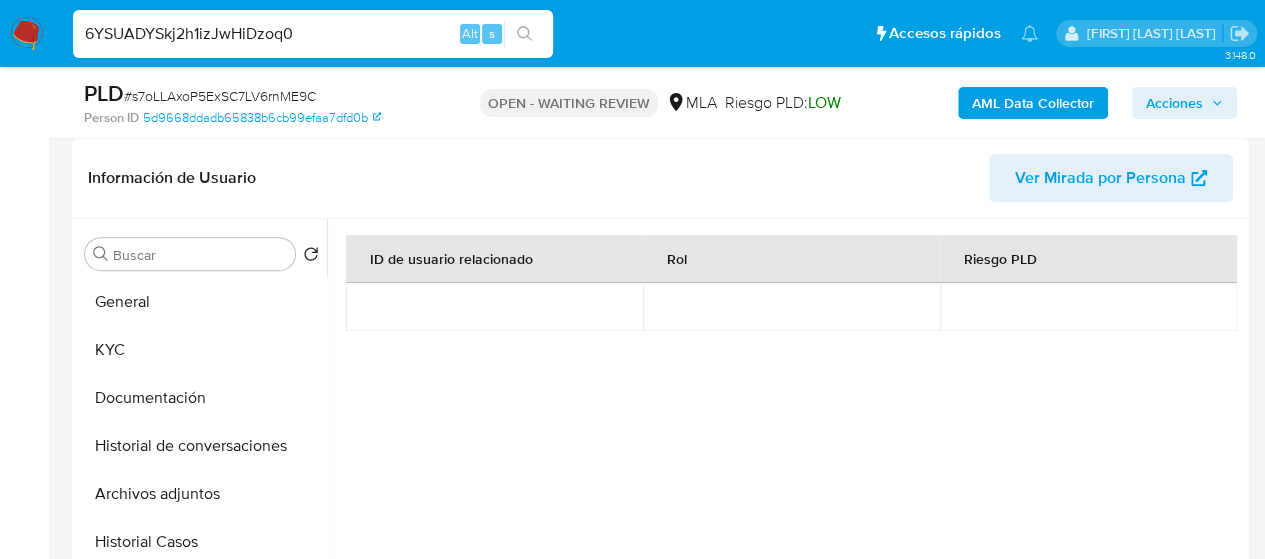 type on "6YSUADYSkj2h1izJwHiDzoq0" 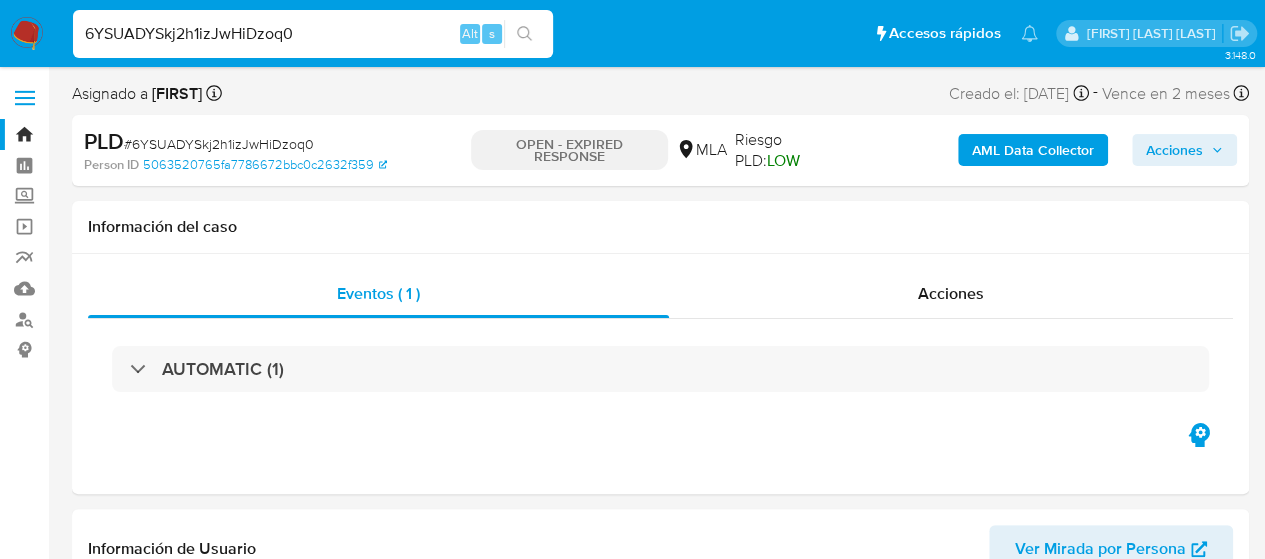 select on "10" 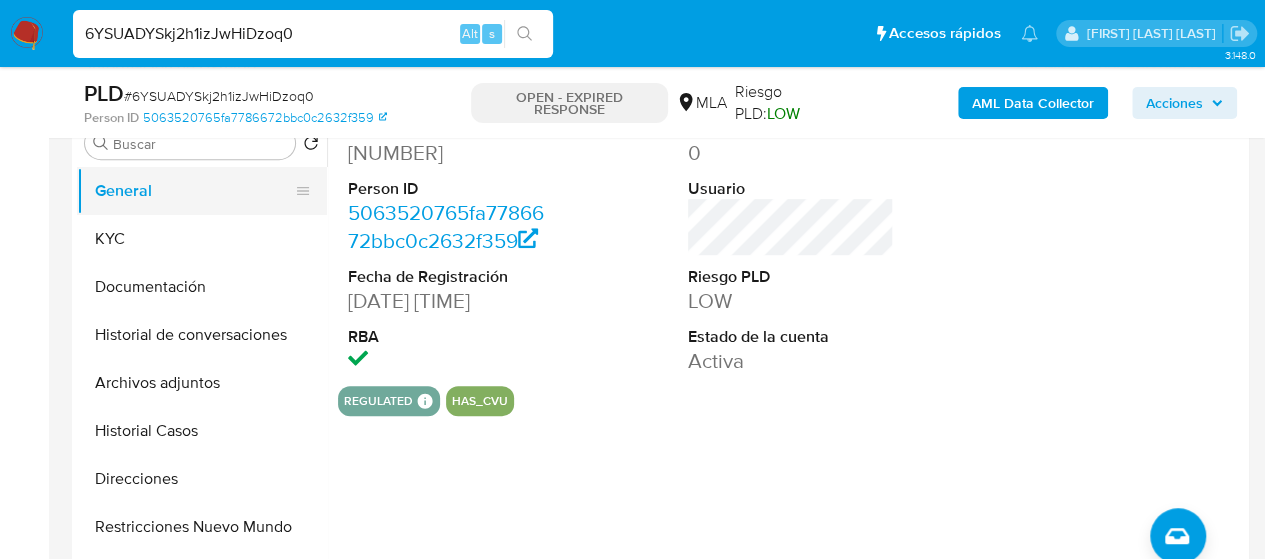 scroll, scrollTop: 300, scrollLeft: 0, axis: vertical 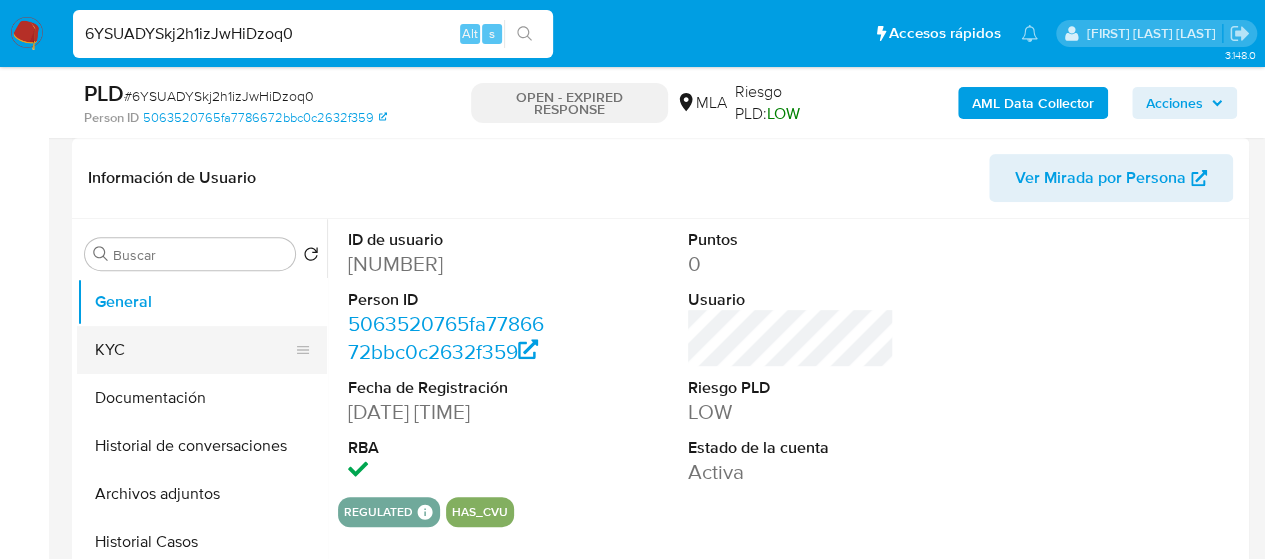 click on "KYC" at bounding box center [194, 350] 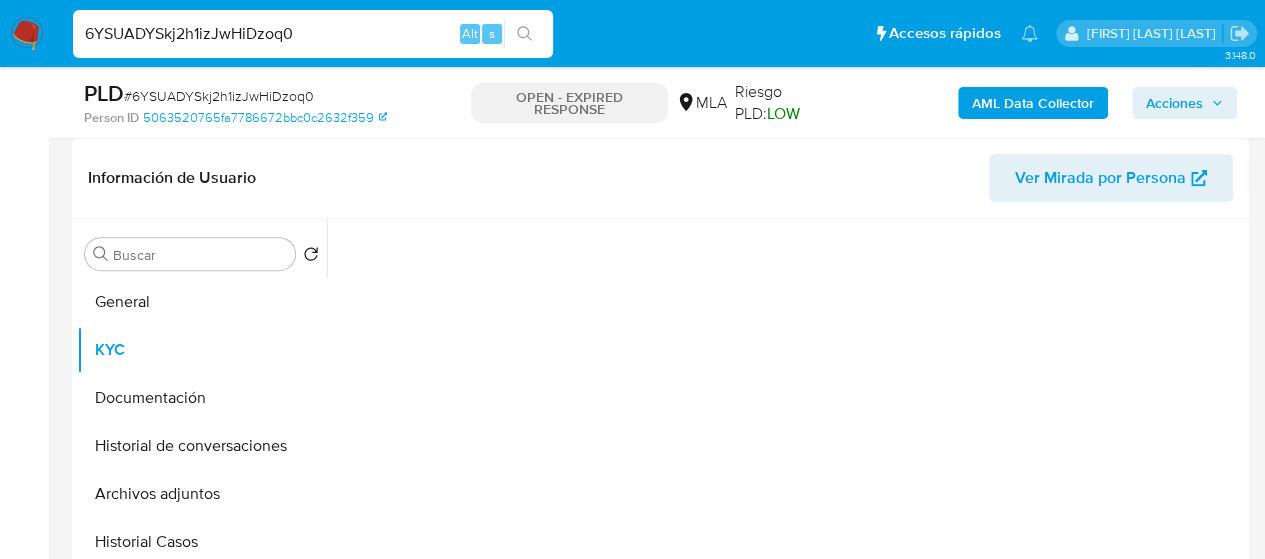 scroll, scrollTop: 500, scrollLeft: 0, axis: vertical 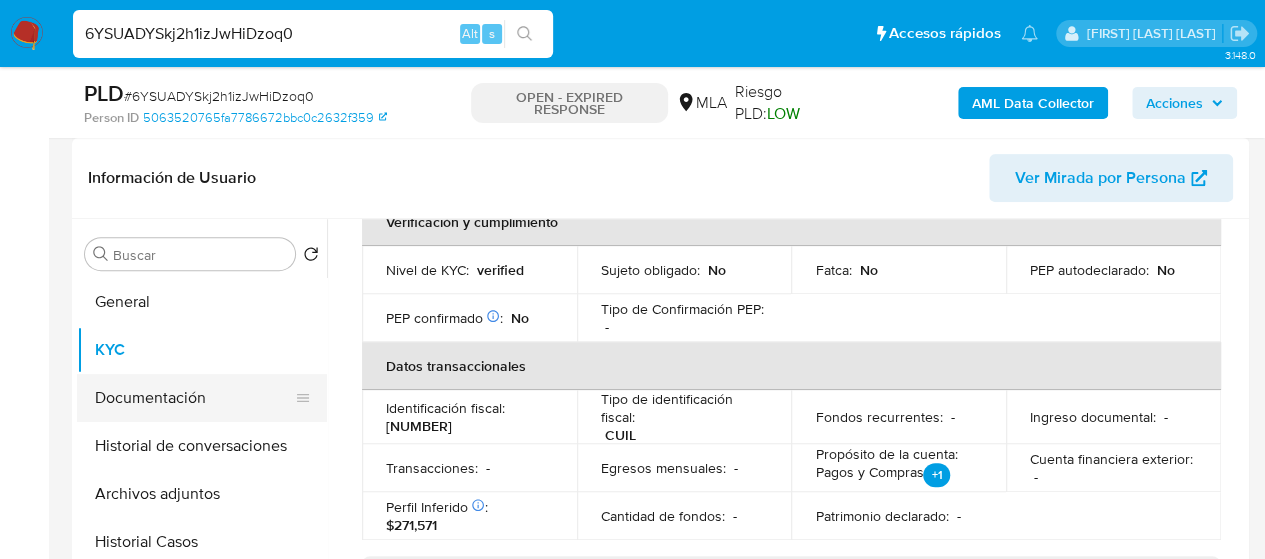 click on "Documentación" at bounding box center [194, 398] 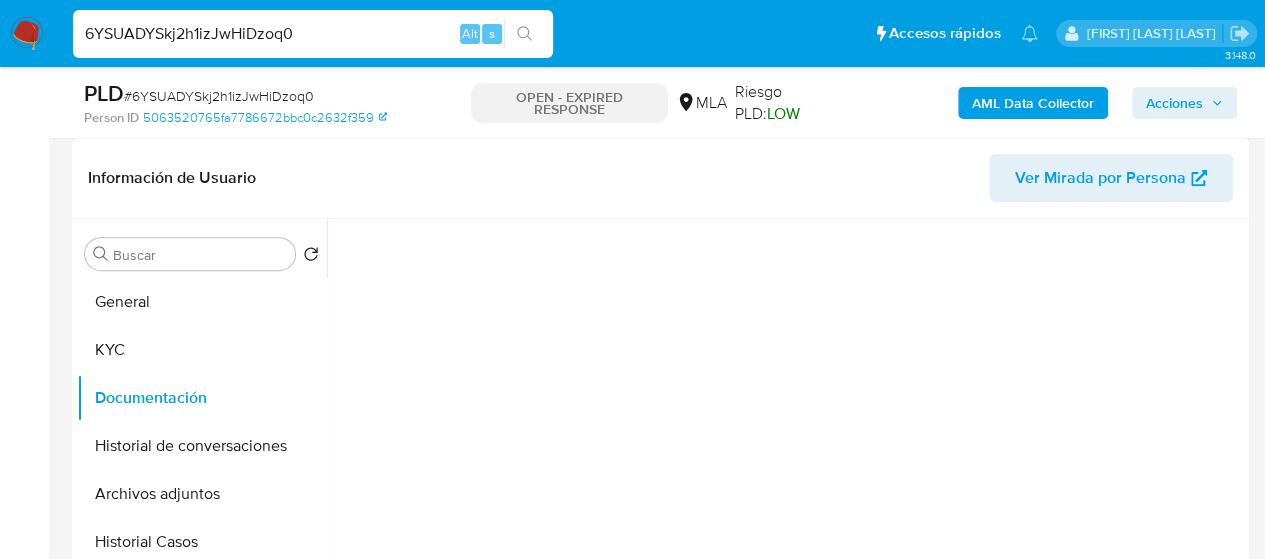 scroll, scrollTop: 0, scrollLeft: 0, axis: both 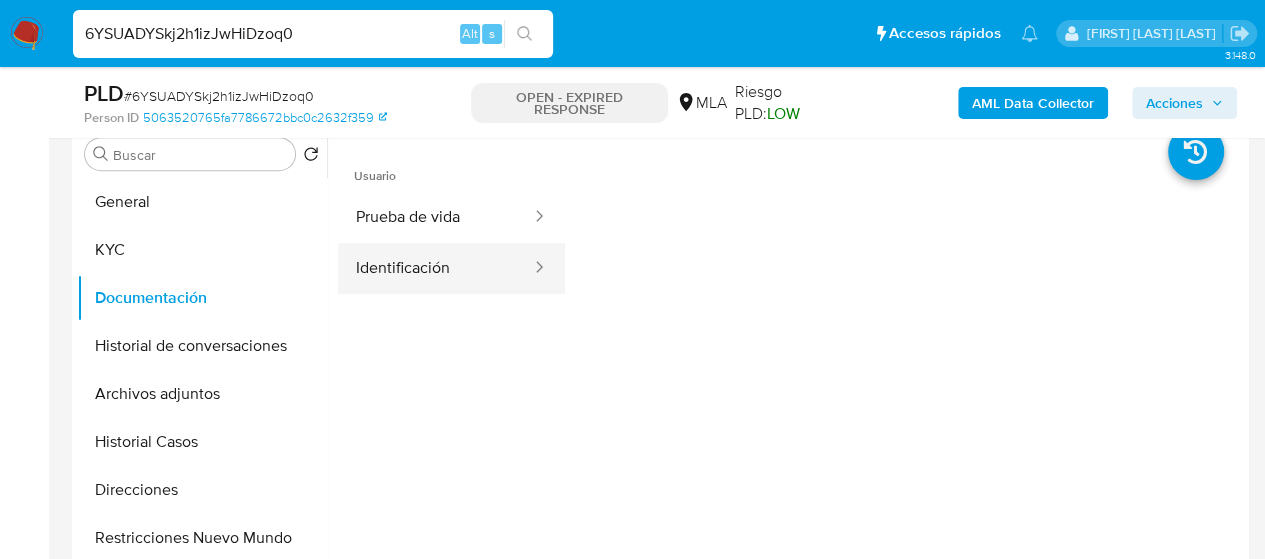 click on "Identificación" at bounding box center (435, 268) 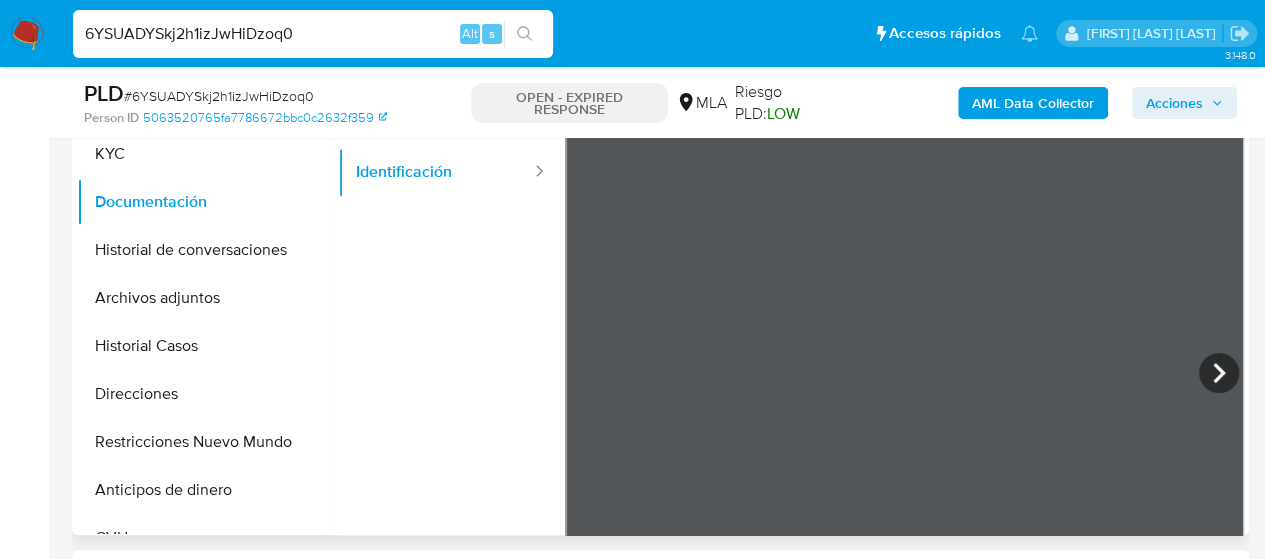 scroll, scrollTop: 400, scrollLeft: 0, axis: vertical 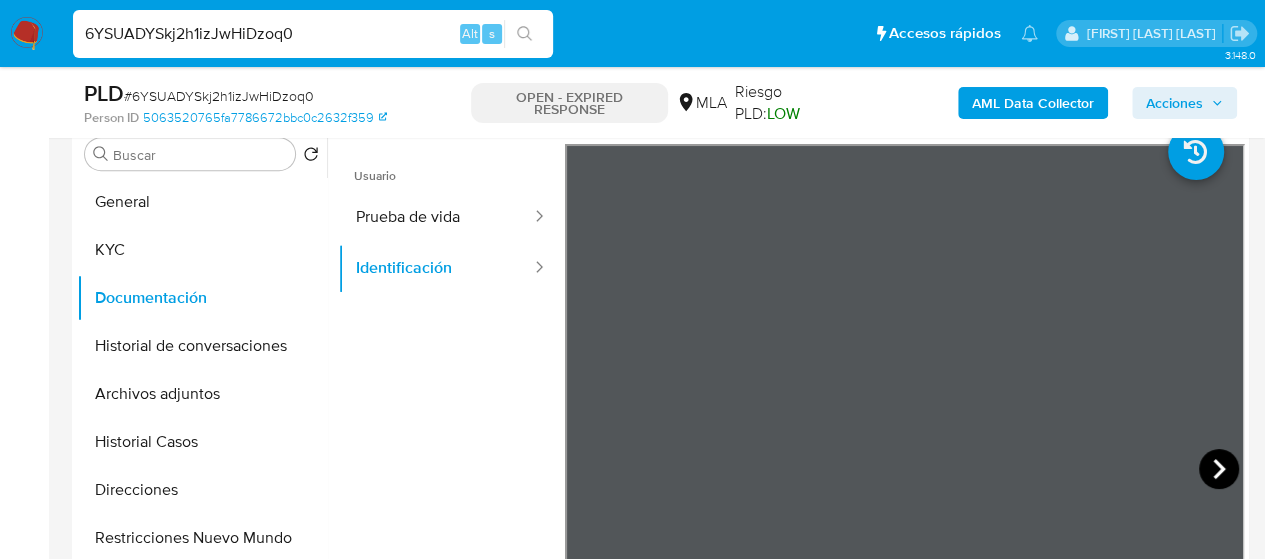 click 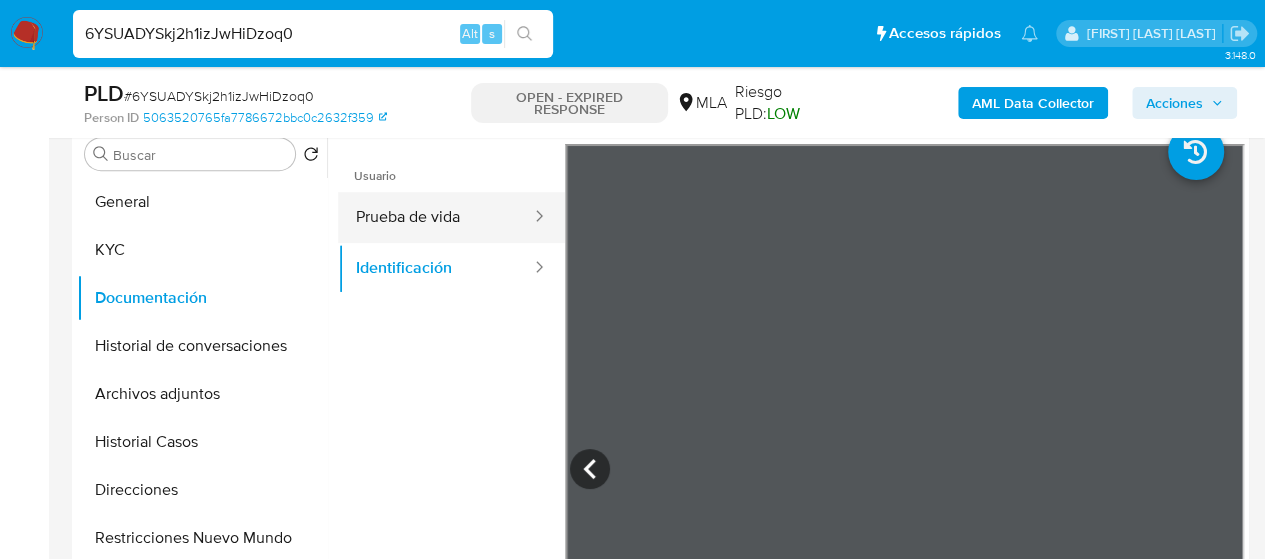 click on "Prueba de vida" at bounding box center [435, 217] 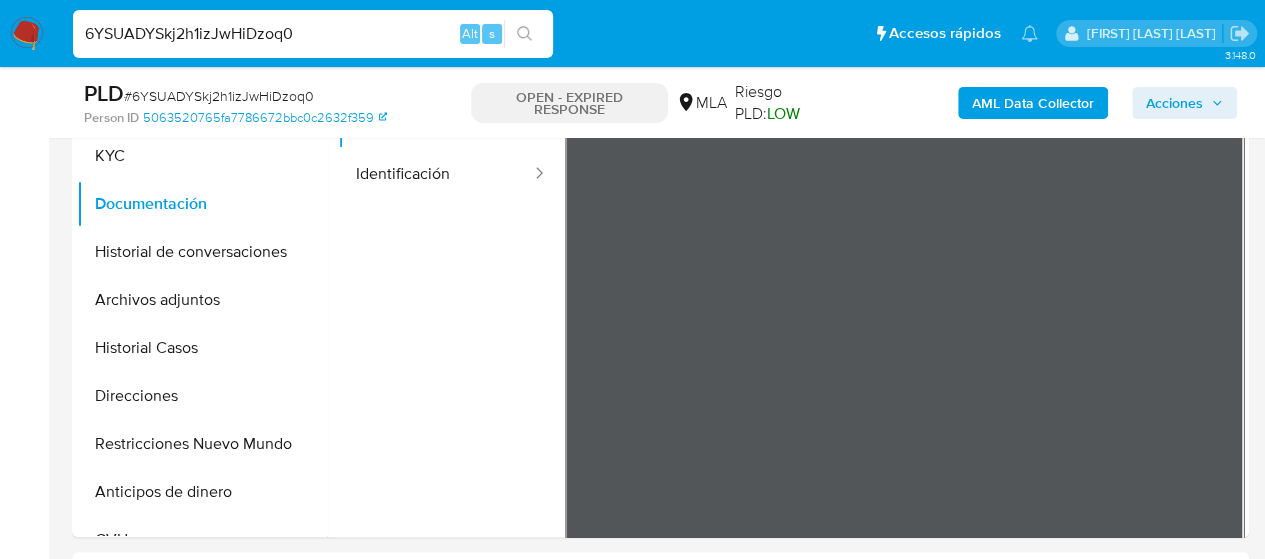 scroll, scrollTop: 500, scrollLeft: 0, axis: vertical 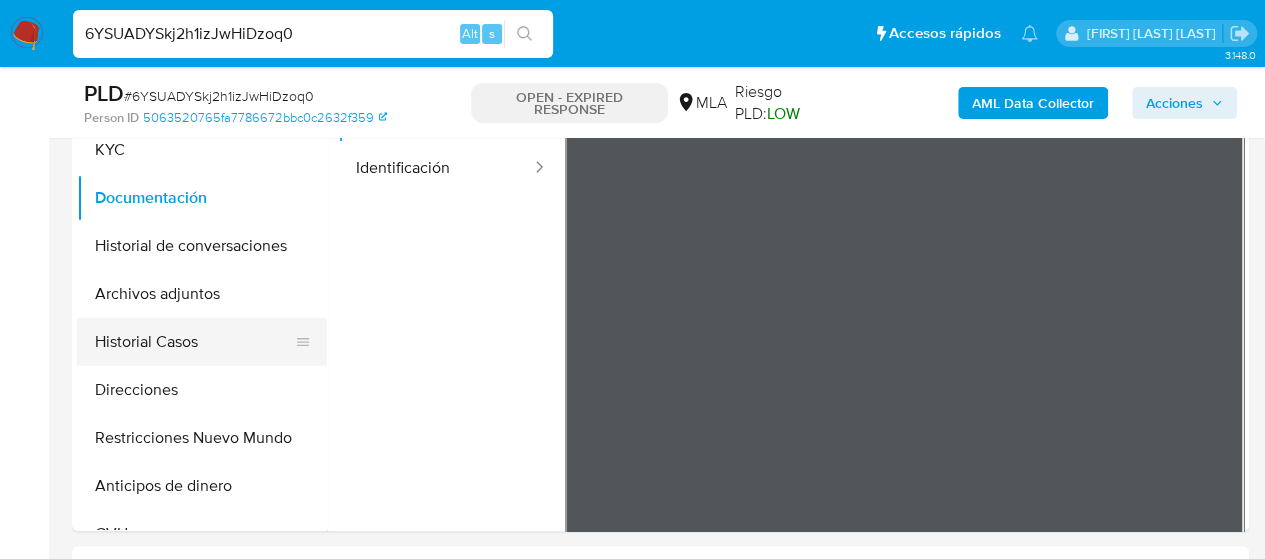 click on "Historial Casos" at bounding box center (194, 342) 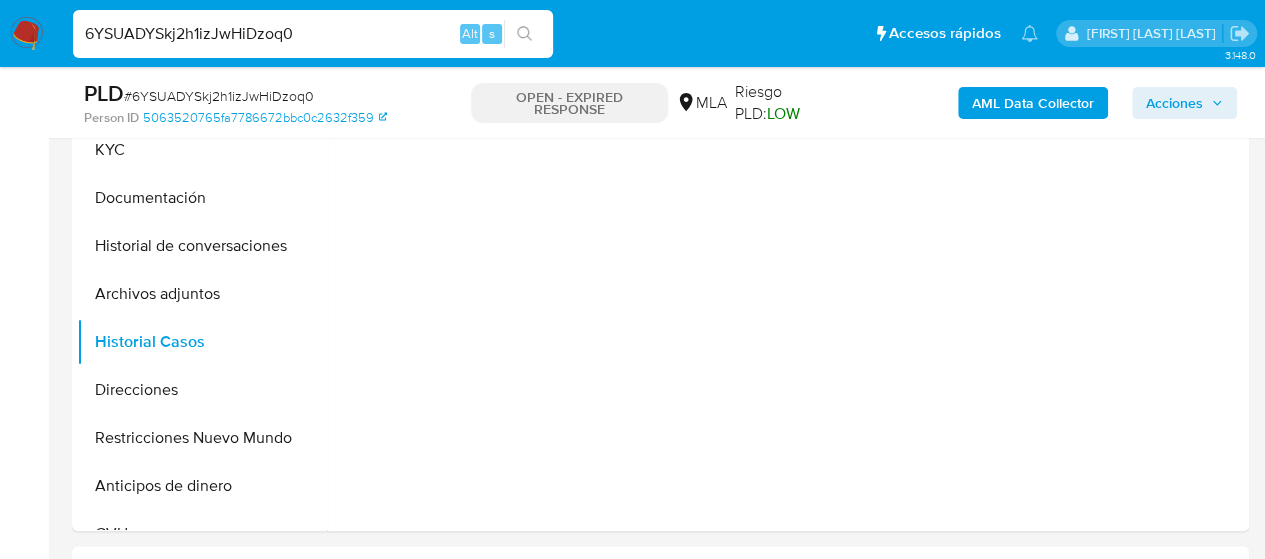 scroll, scrollTop: 300, scrollLeft: 0, axis: vertical 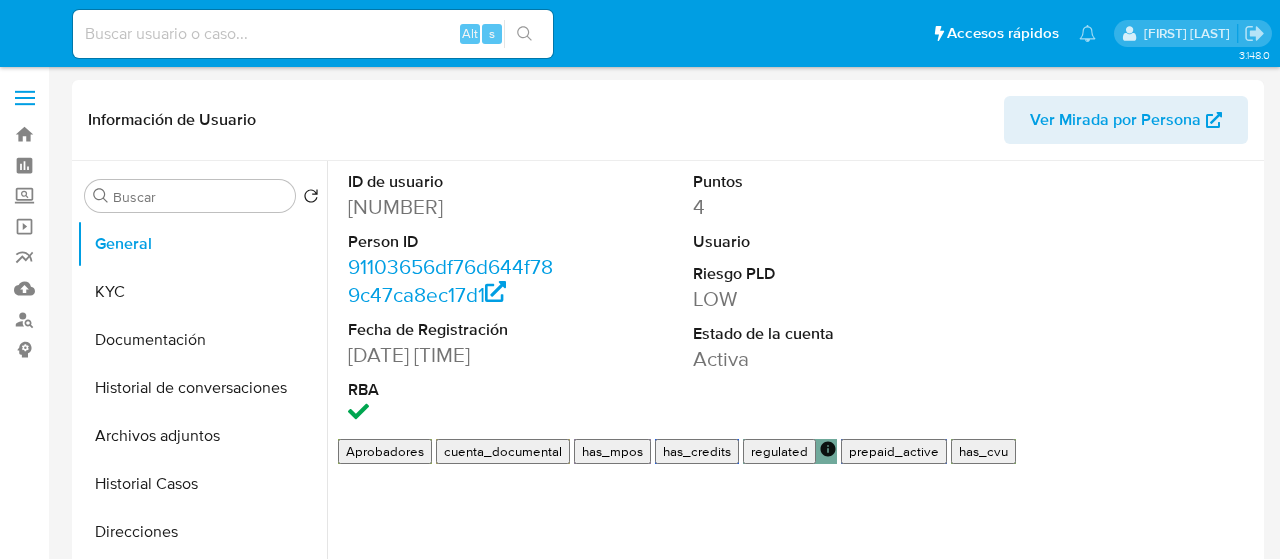select on "10" 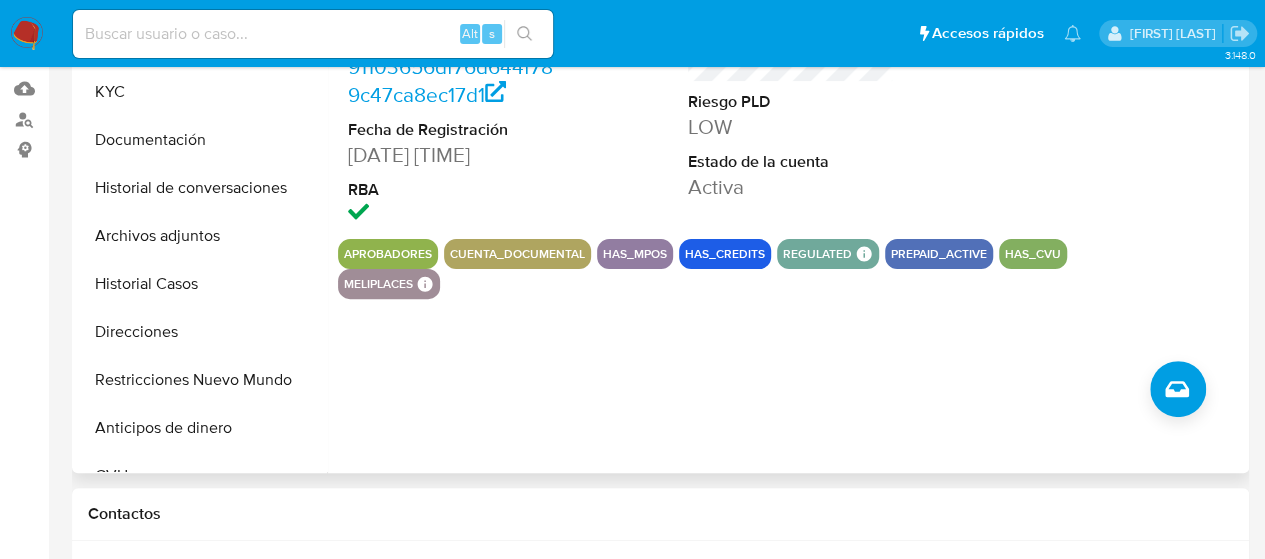 scroll, scrollTop: 0, scrollLeft: 0, axis: both 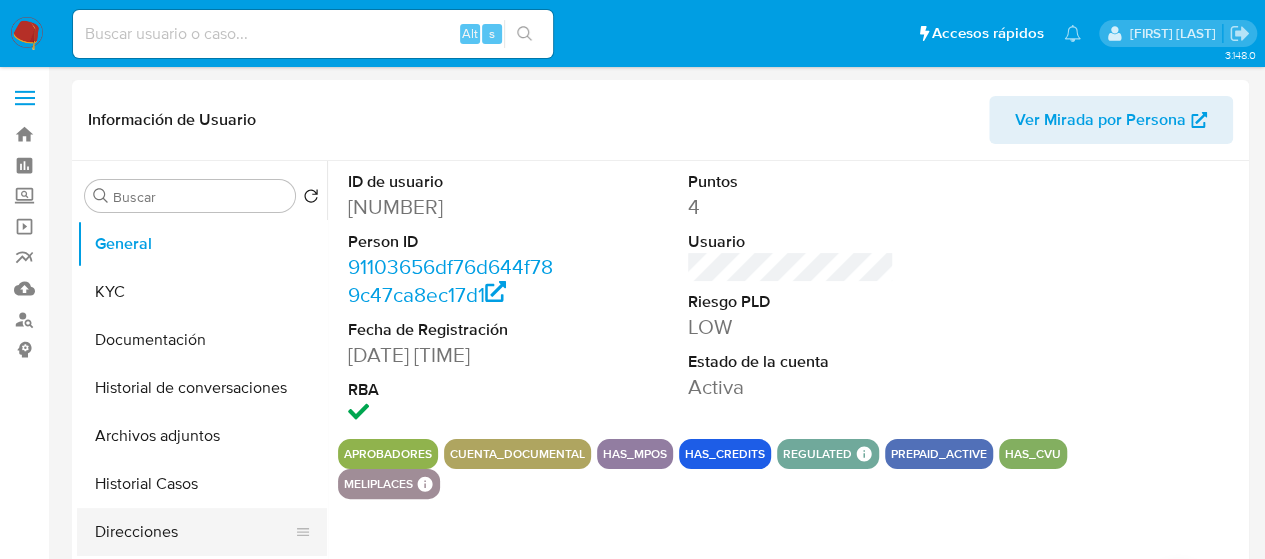 click on "KYC" at bounding box center [202, 292] 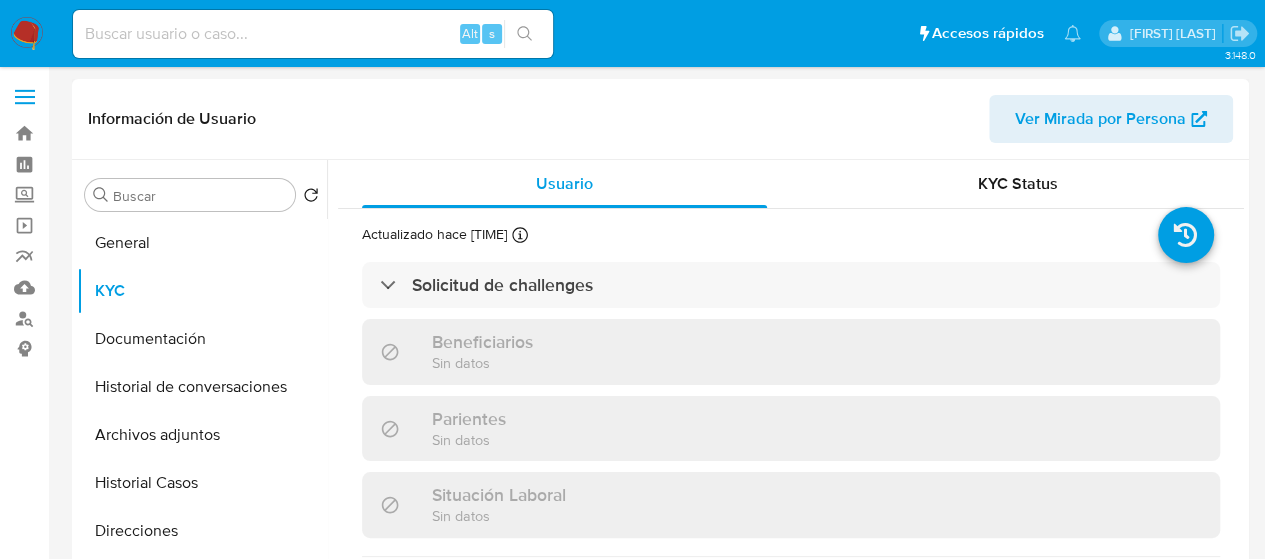 scroll, scrollTop: 100, scrollLeft: 0, axis: vertical 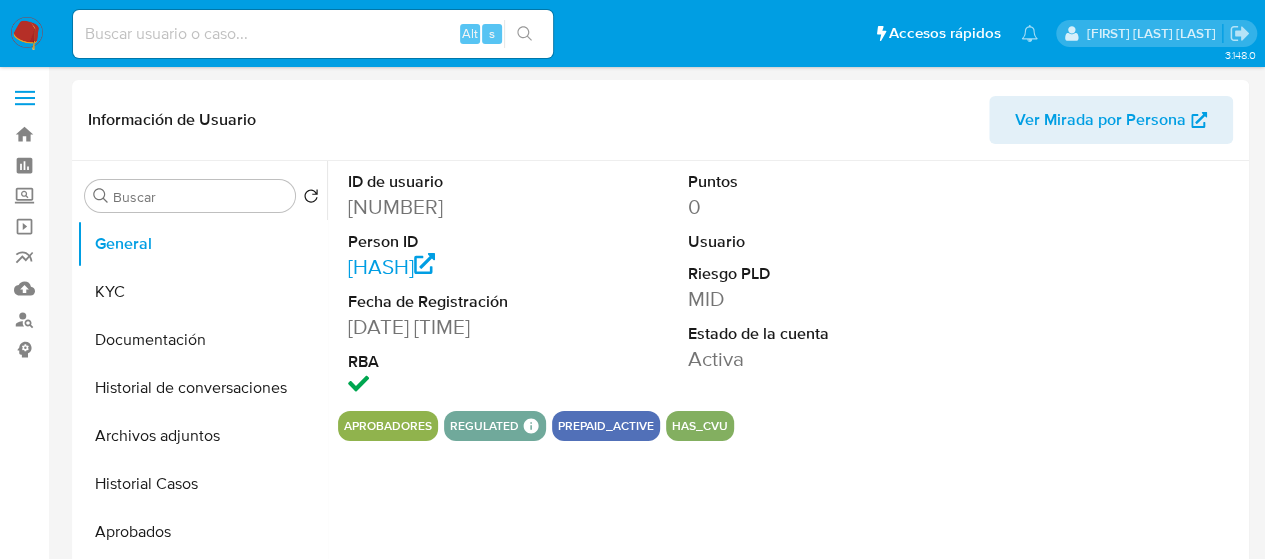 select on "10" 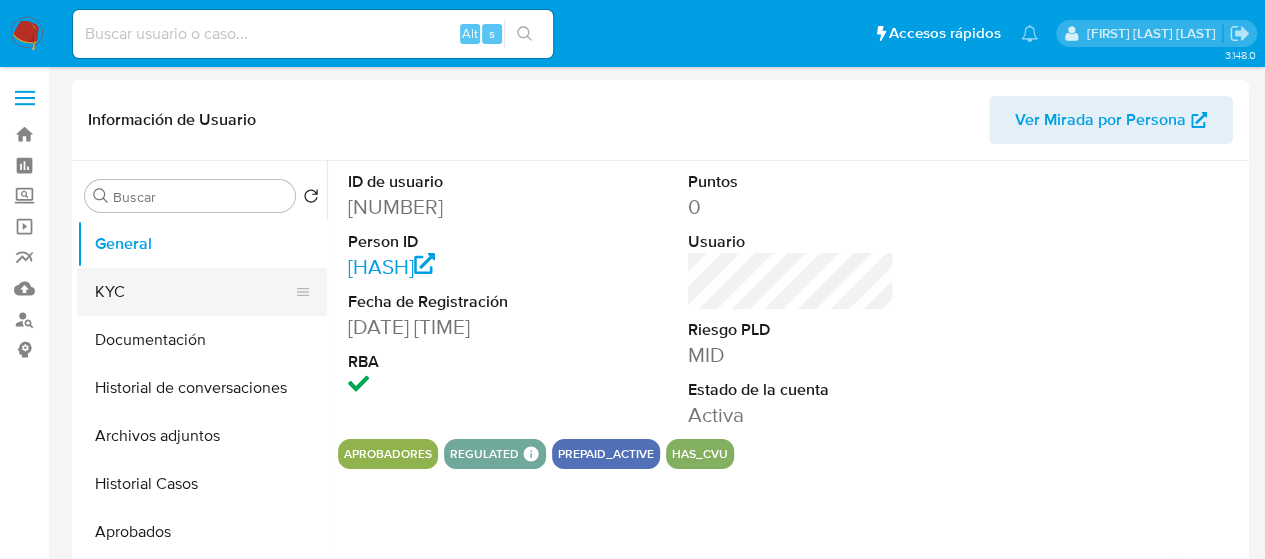 click on "KYC" at bounding box center (194, 292) 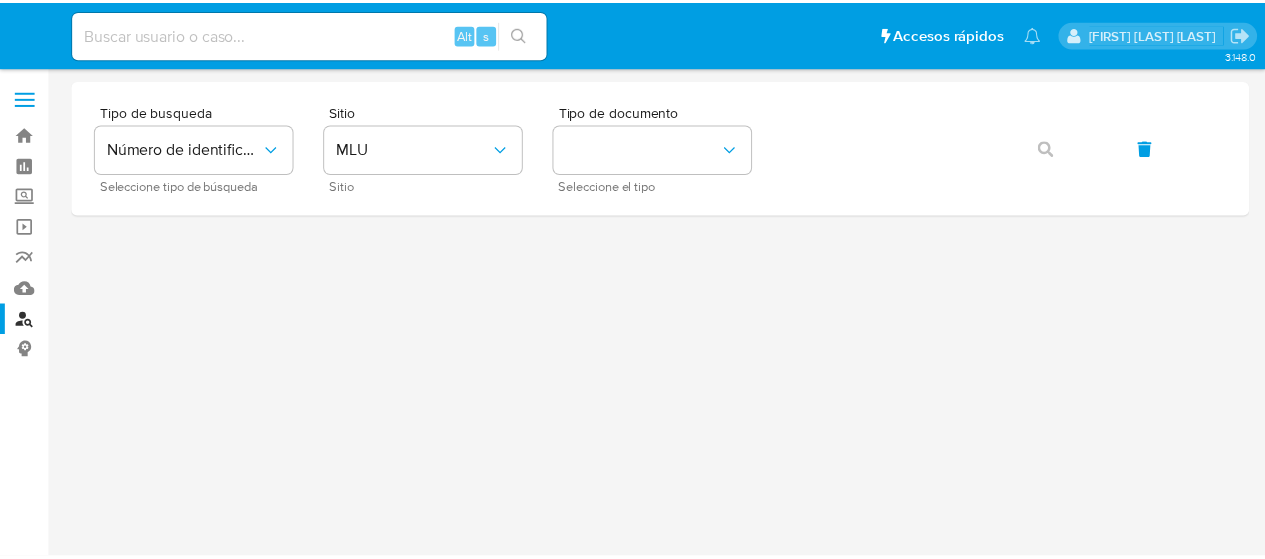 scroll, scrollTop: 0, scrollLeft: 0, axis: both 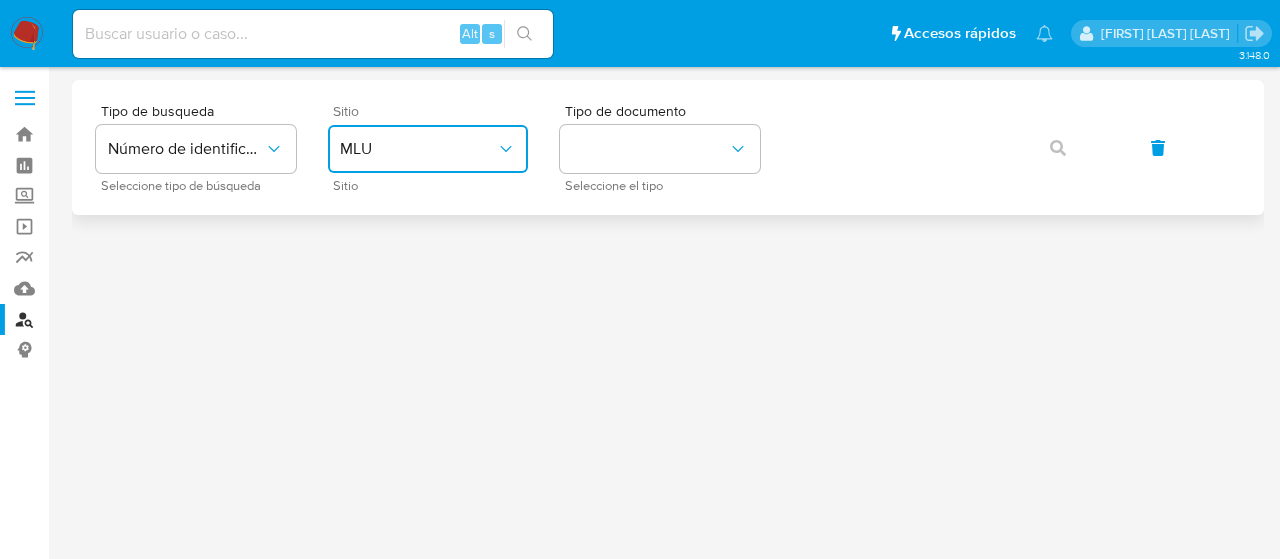click on "MLU" at bounding box center [418, 149] 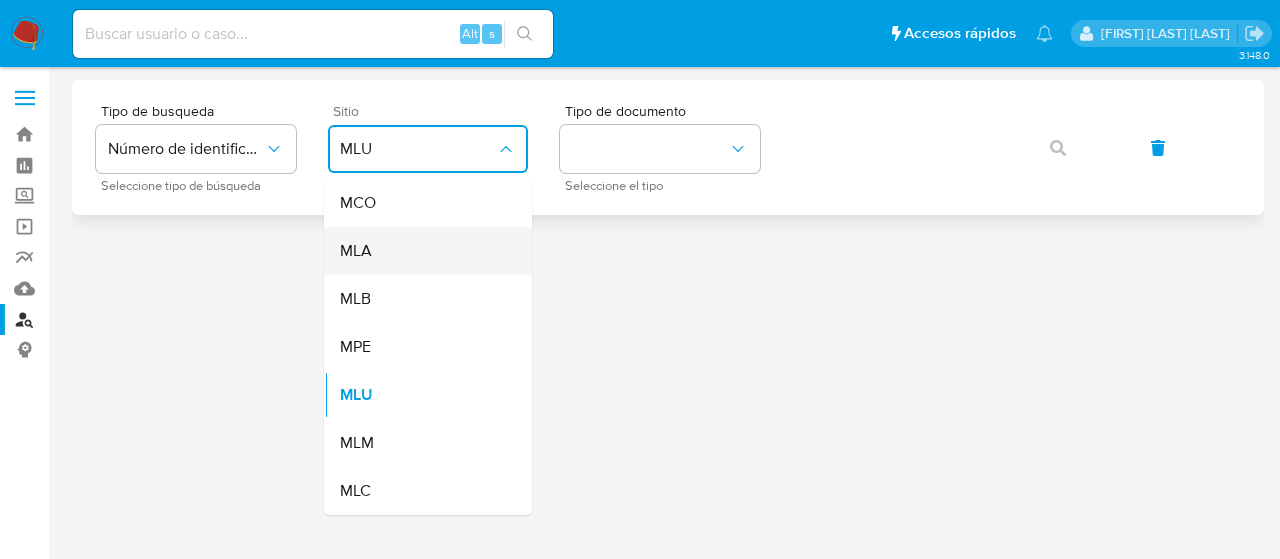 click on "MLA" at bounding box center (422, 251) 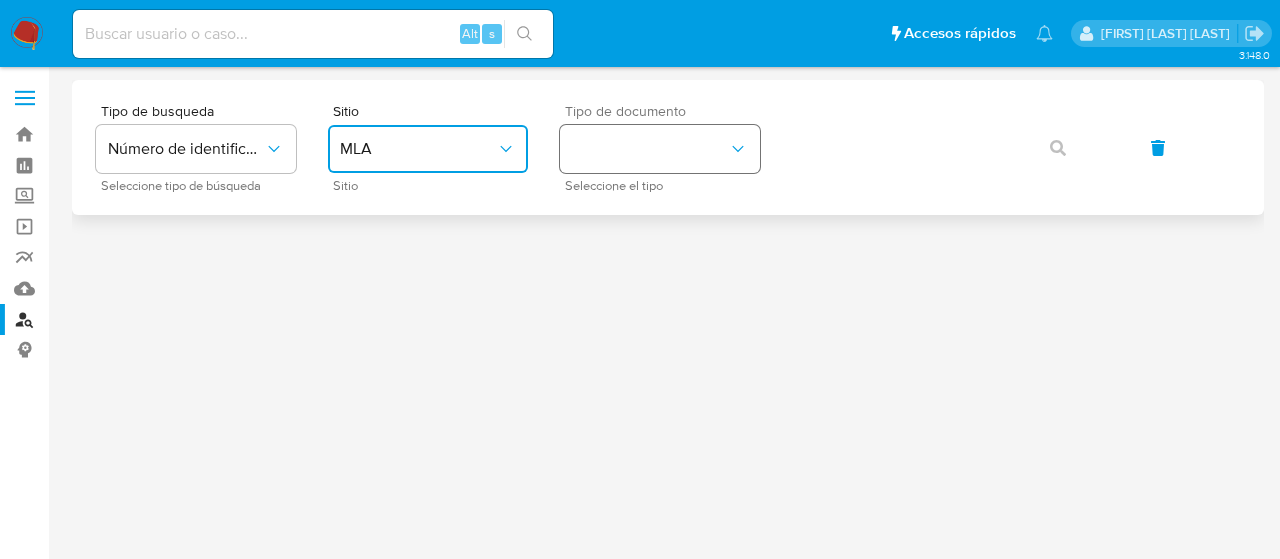 click at bounding box center (660, 149) 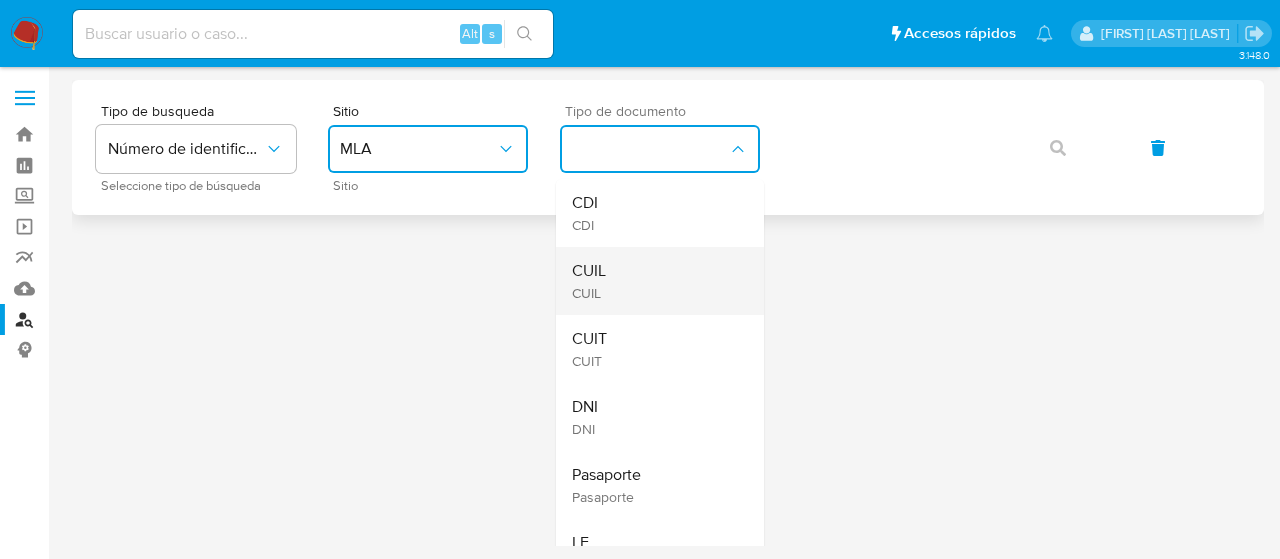 drag, startPoint x: 671, startPoint y: 244, endPoint x: 671, endPoint y: 265, distance: 21 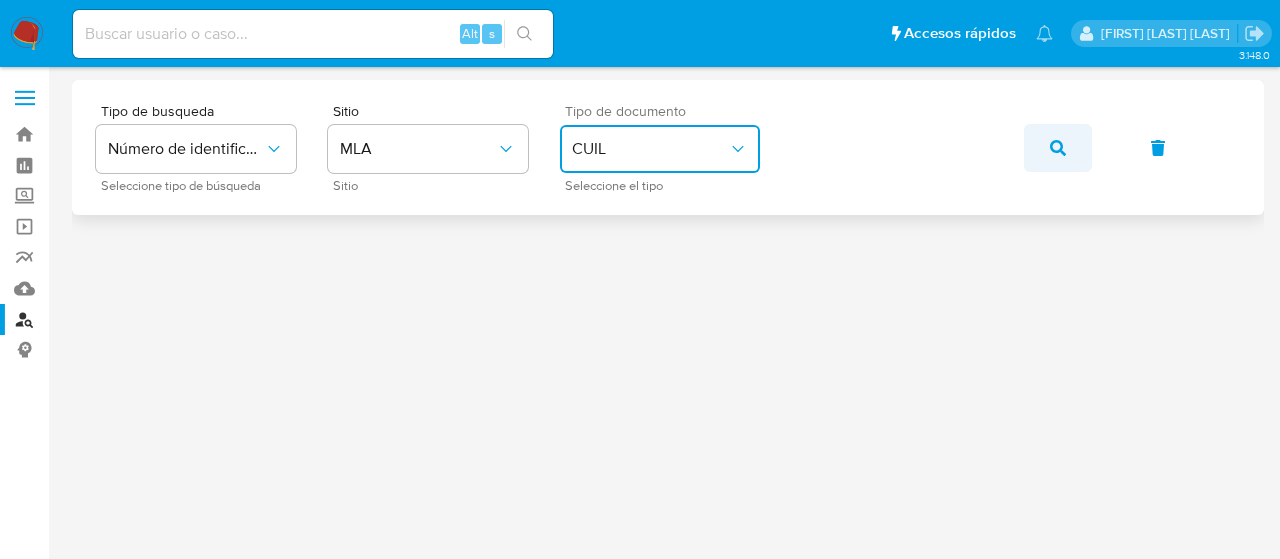 click at bounding box center (1058, 148) 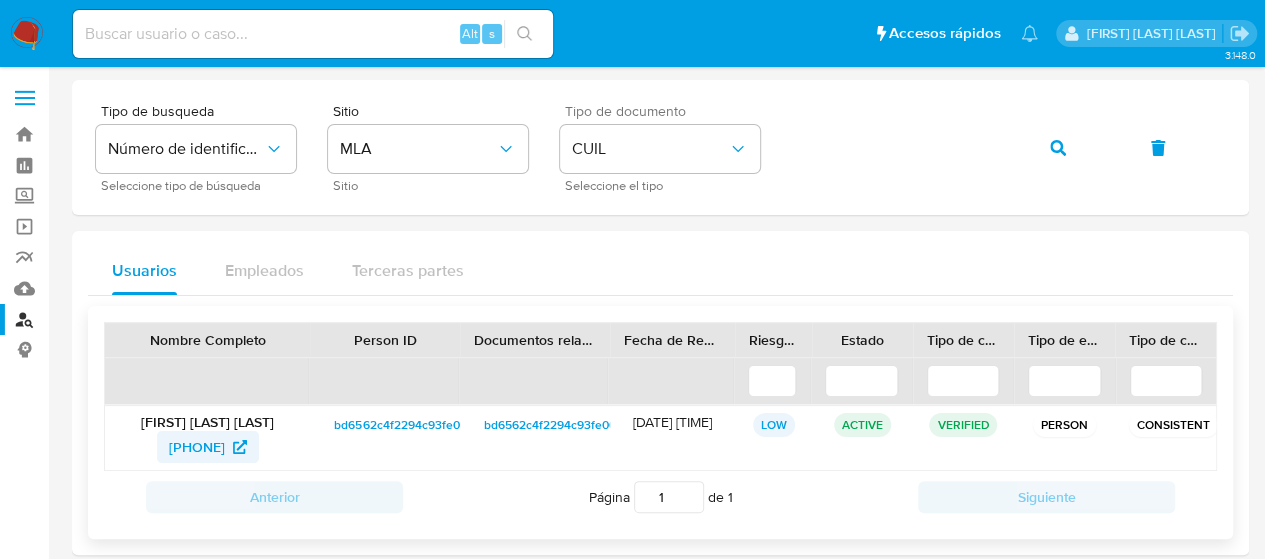 click on "[PHONE]" at bounding box center (197, 447) 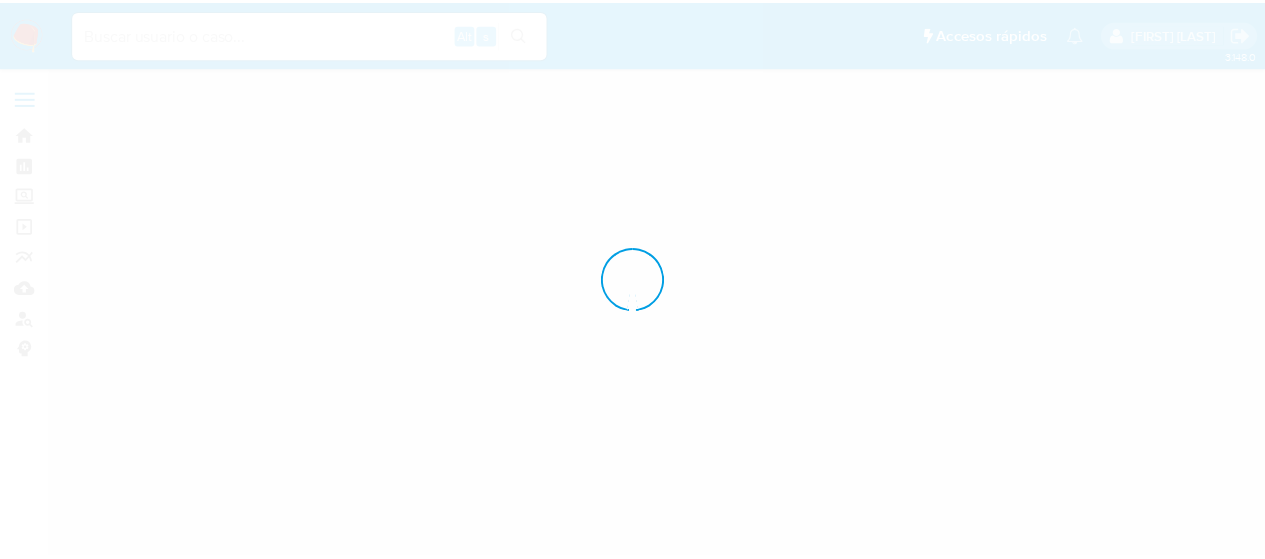 scroll, scrollTop: 0, scrollLeft: 0, axis: both 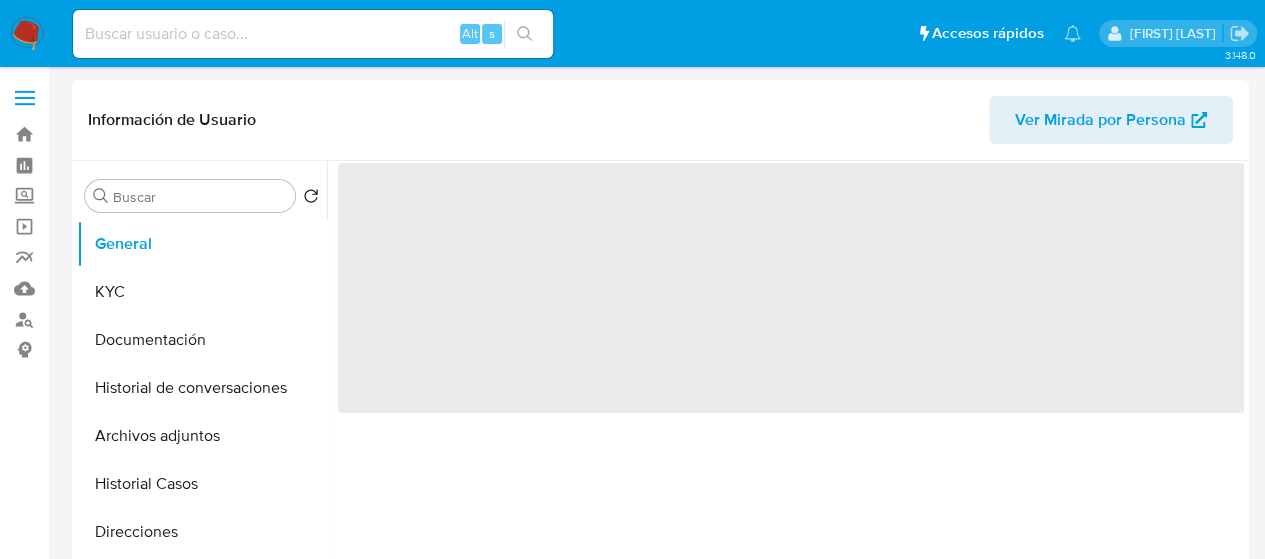 select on "10" 